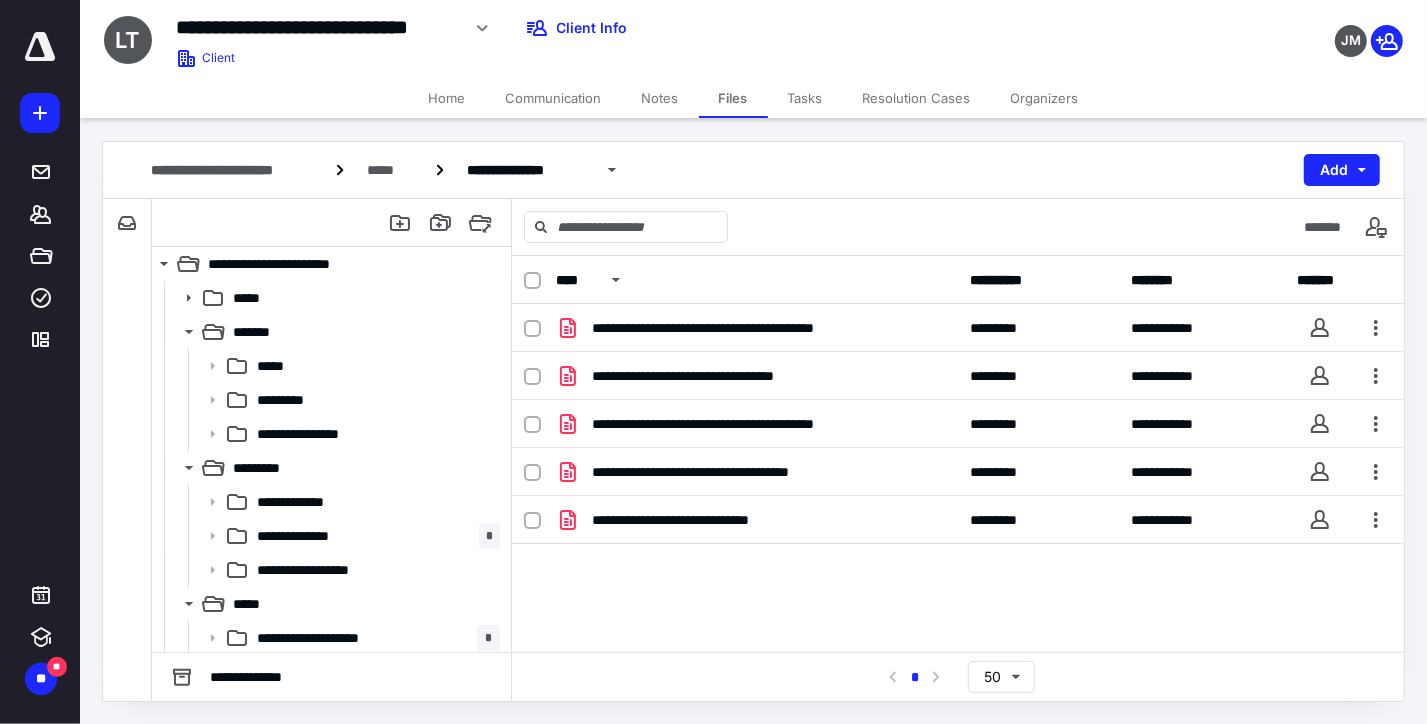 scroll, scrollTop: 0, scrollLeft: 0, axis: both 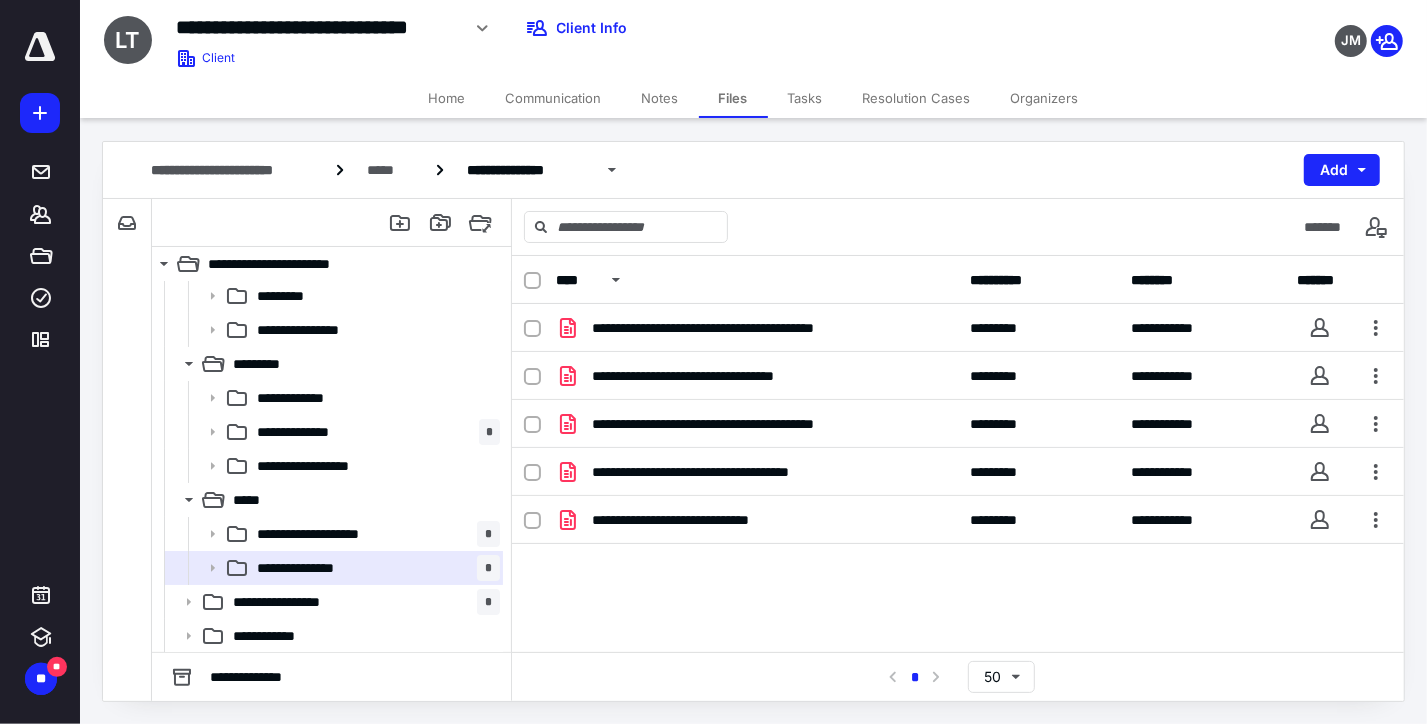 drag, startPoint x: 0, startPoint y: 0, endPoint x: 434, endPoint y: 713, distance: 834.70056 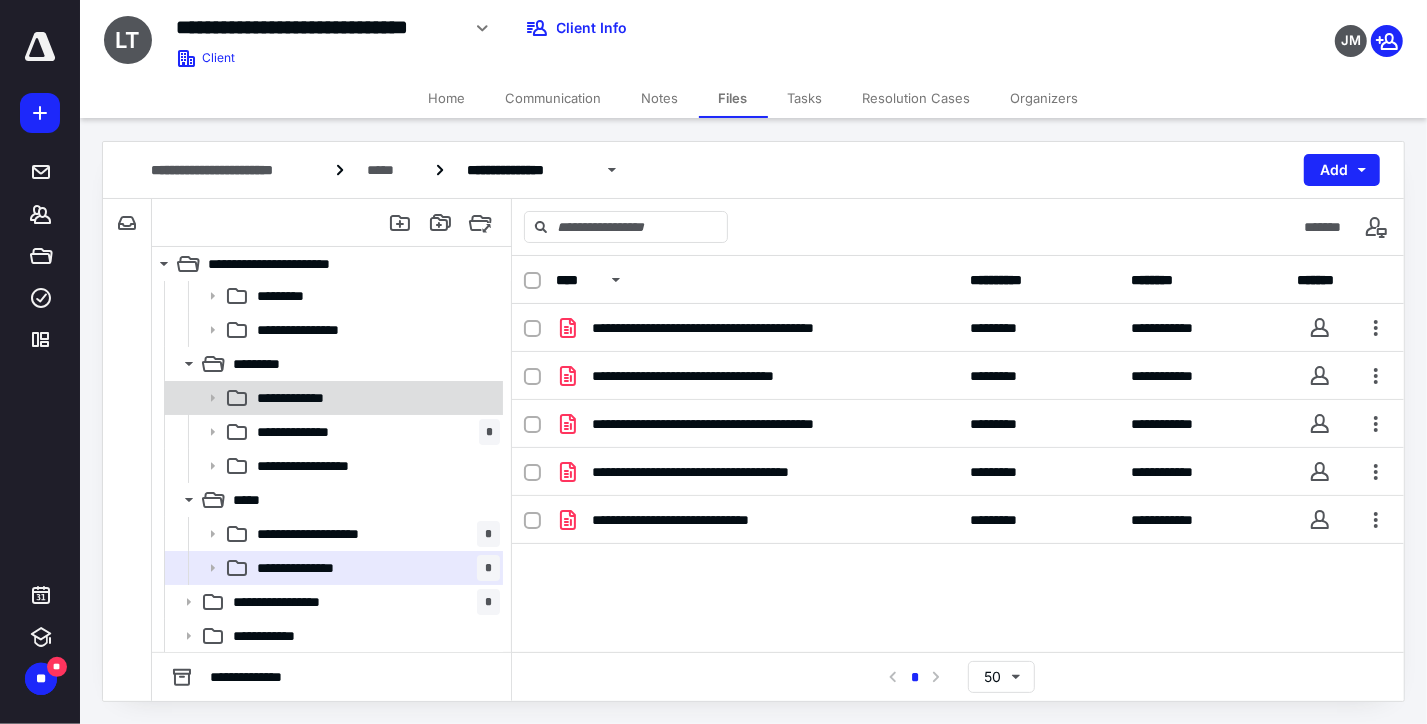 click on "**********" at bounding box center (332, 398) 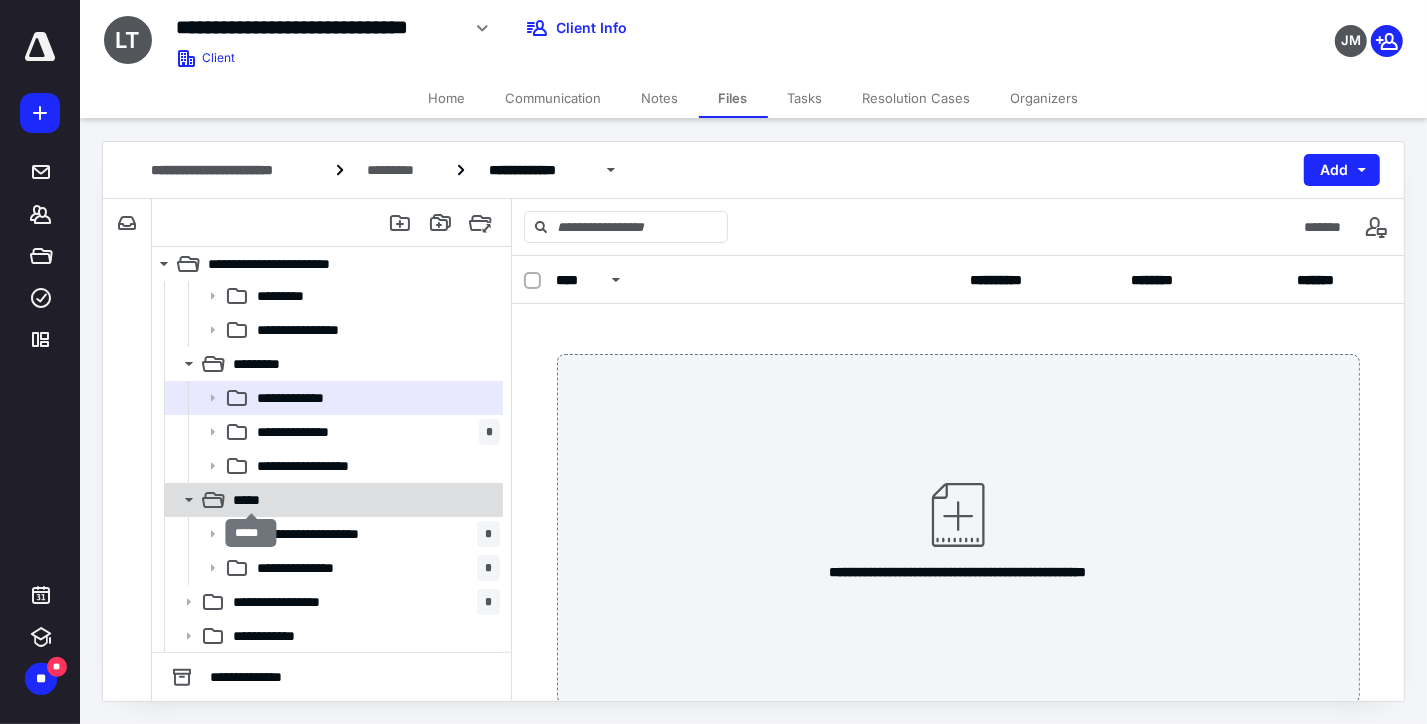 click on "*****" at bounding box center (251, 500) 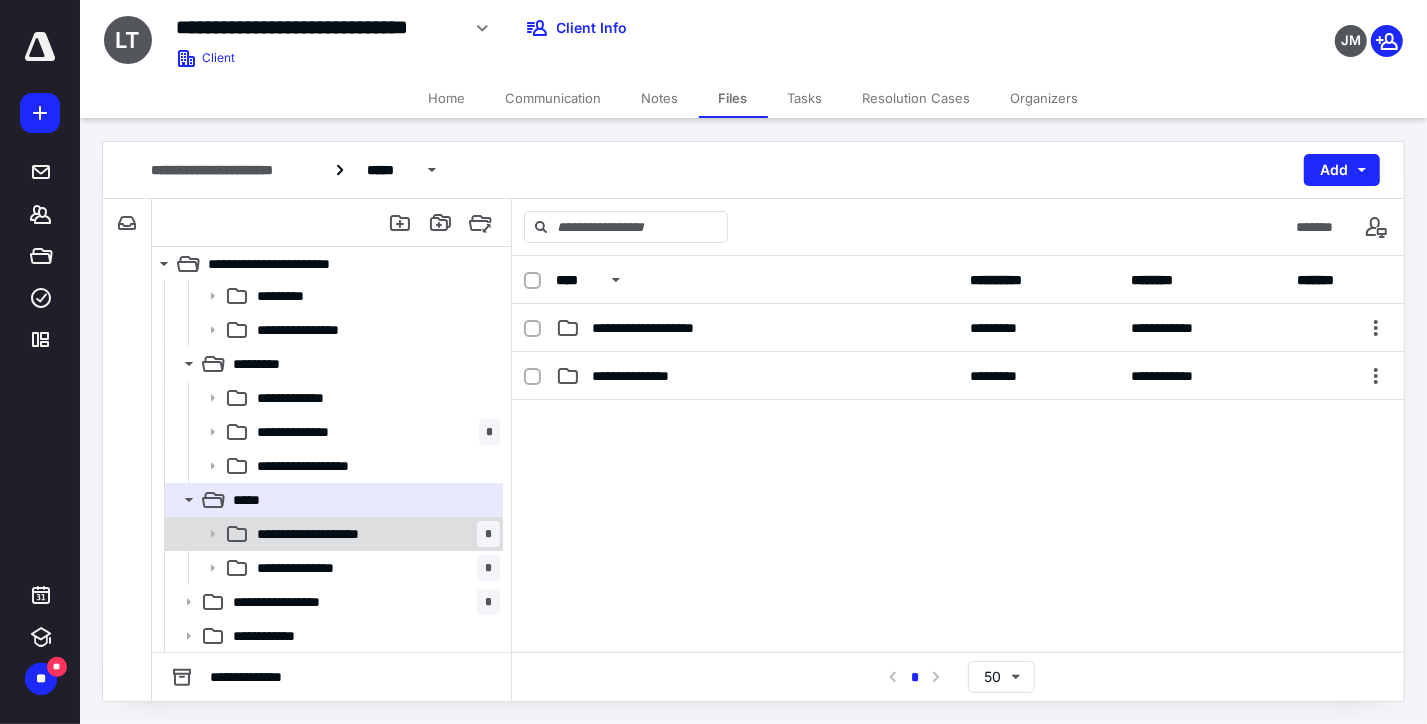 click on "**********" at bounding box center (332, 534) 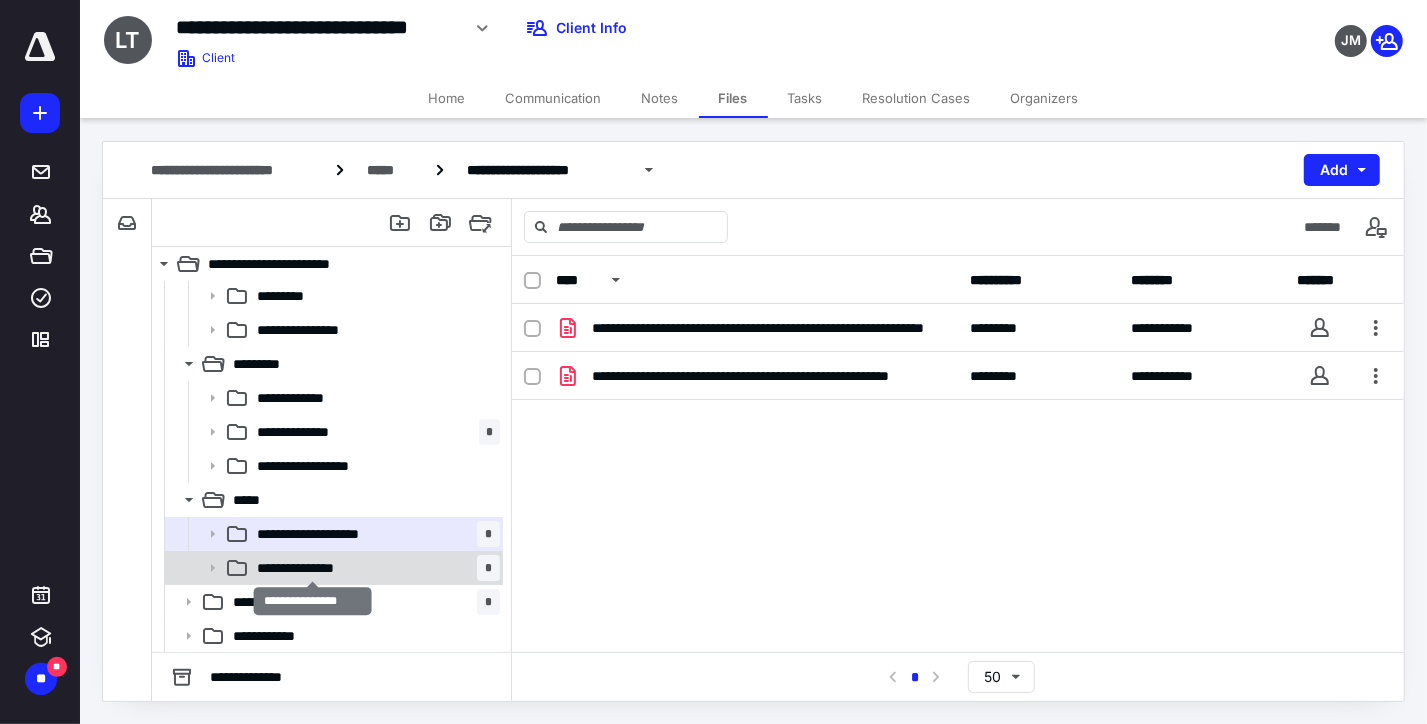 click on "**********" at bounding box center [313, 568] 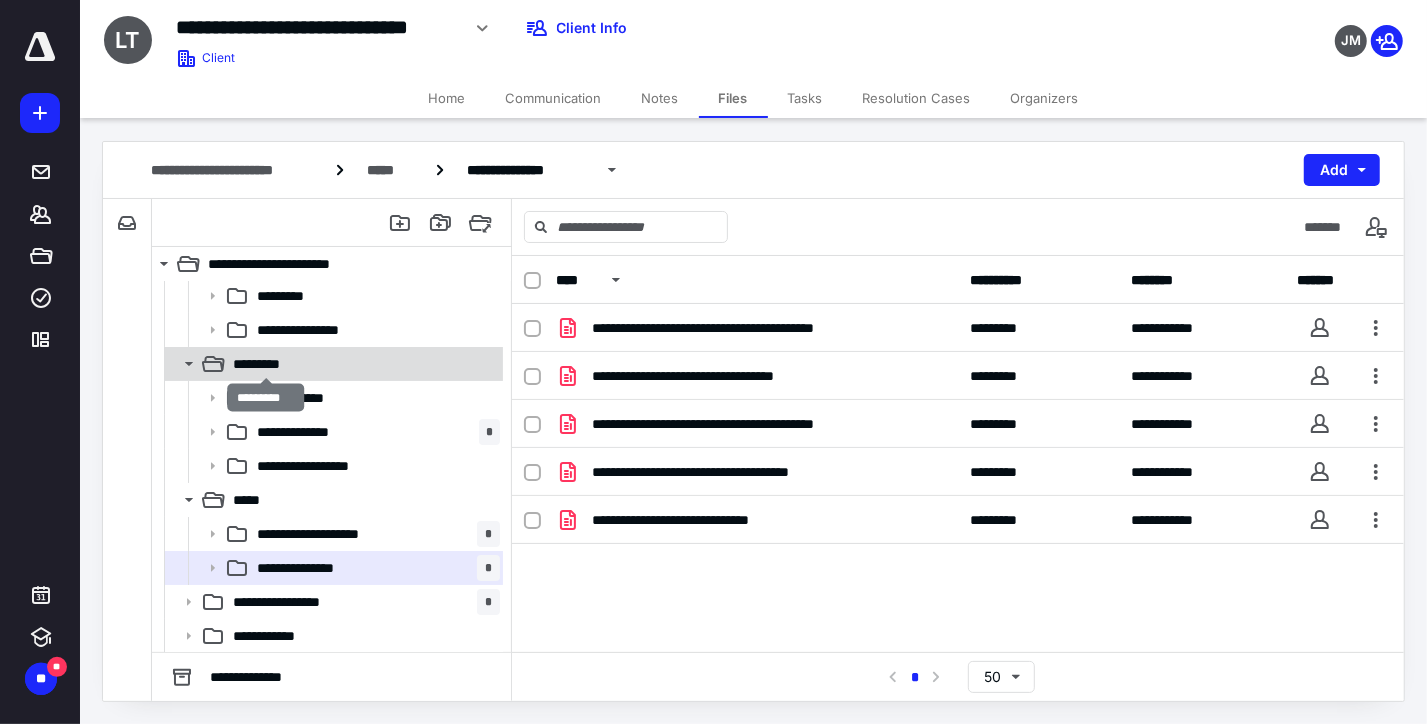 click on "*********" at bounding box center [265, 364] 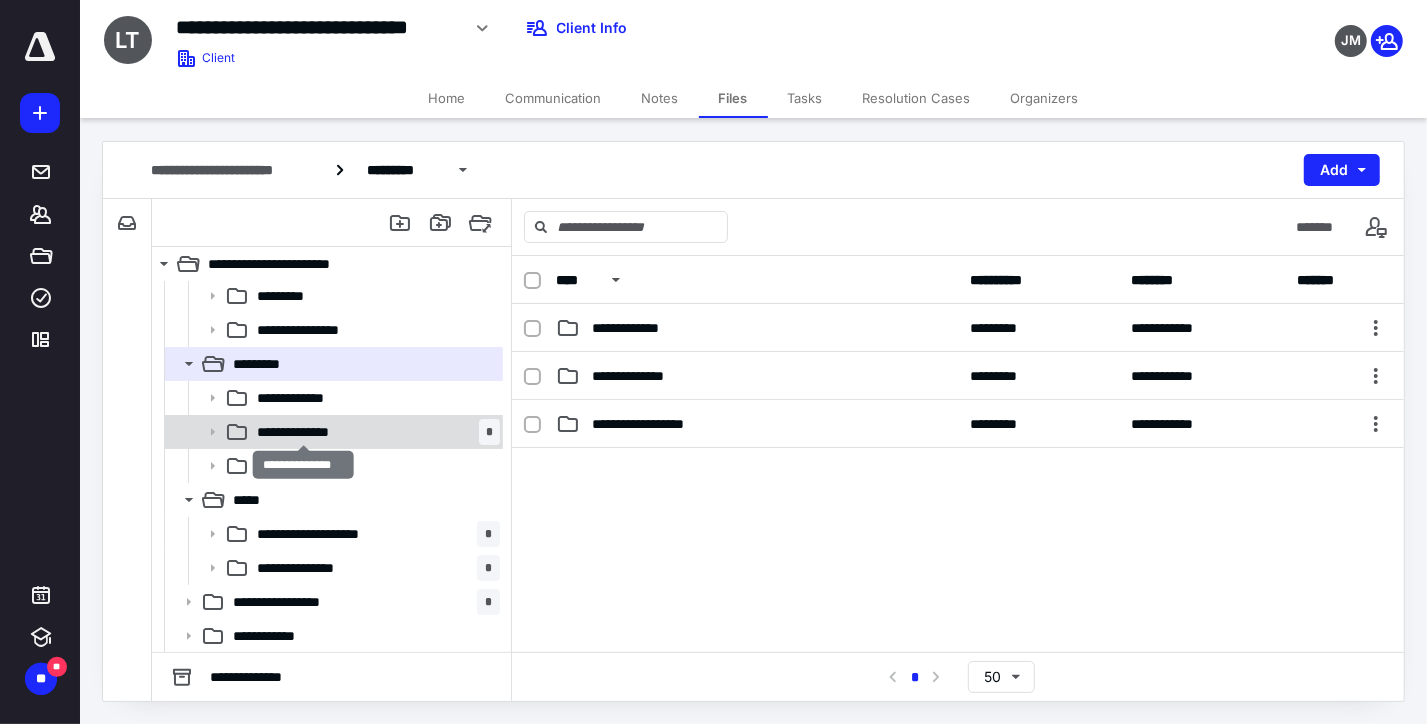 click on "**********" at bounding box center (303, 432) 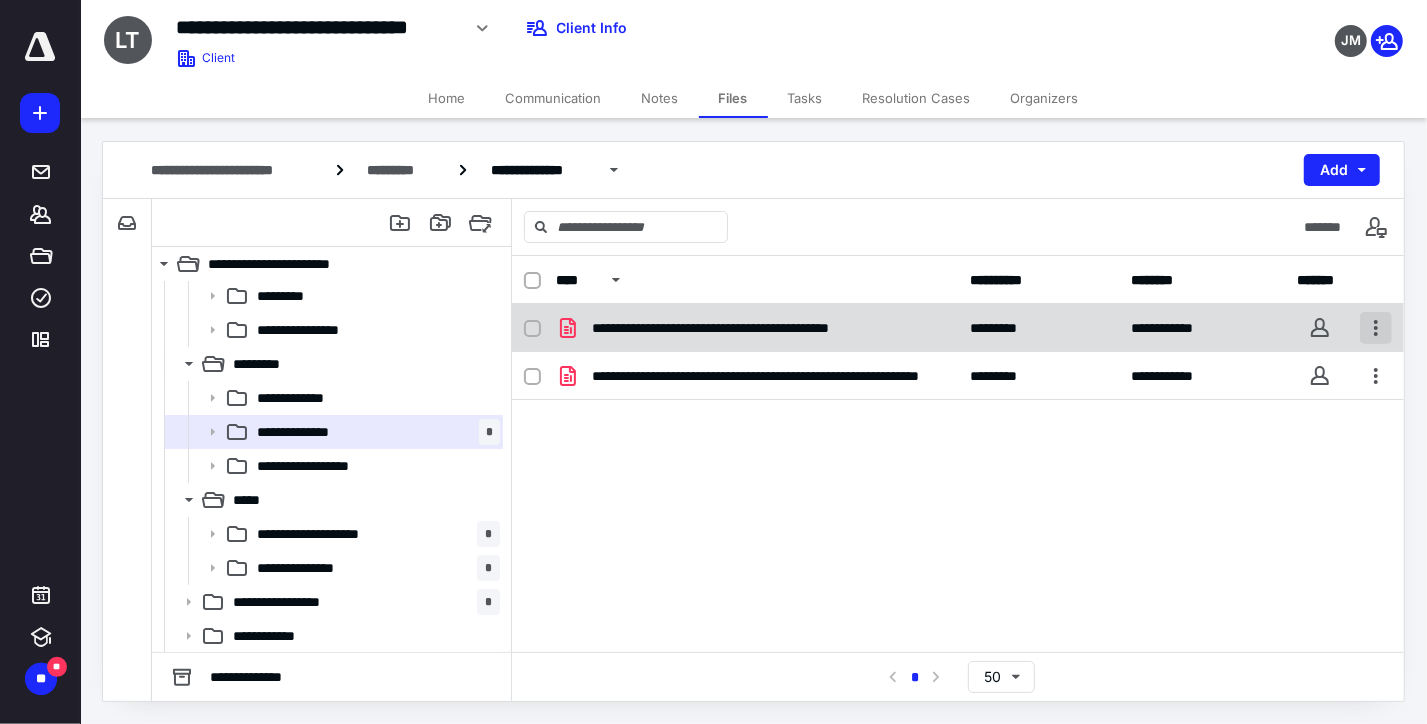 click at bounding box center [1376, 328] 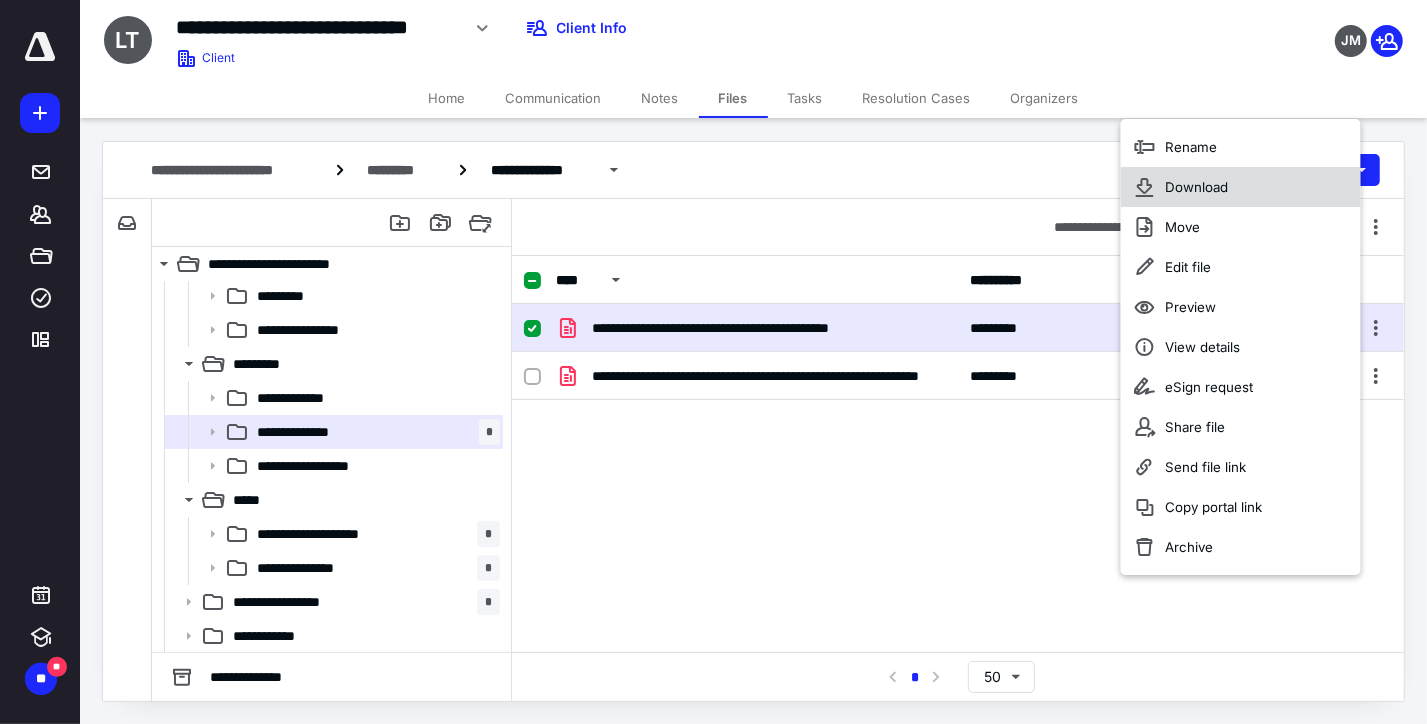 click on "Download" at bounding box center (1196, 187) 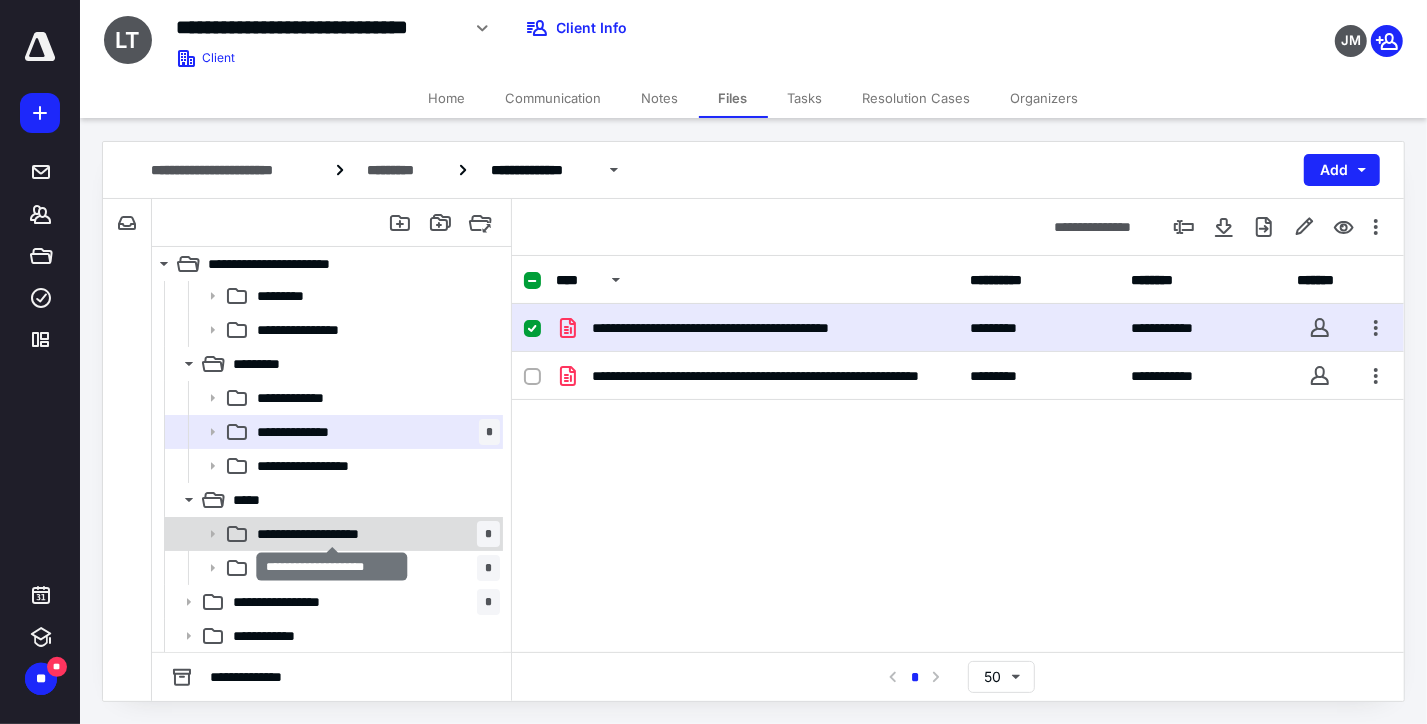 click on "**********" at bounding box center [332, 534] 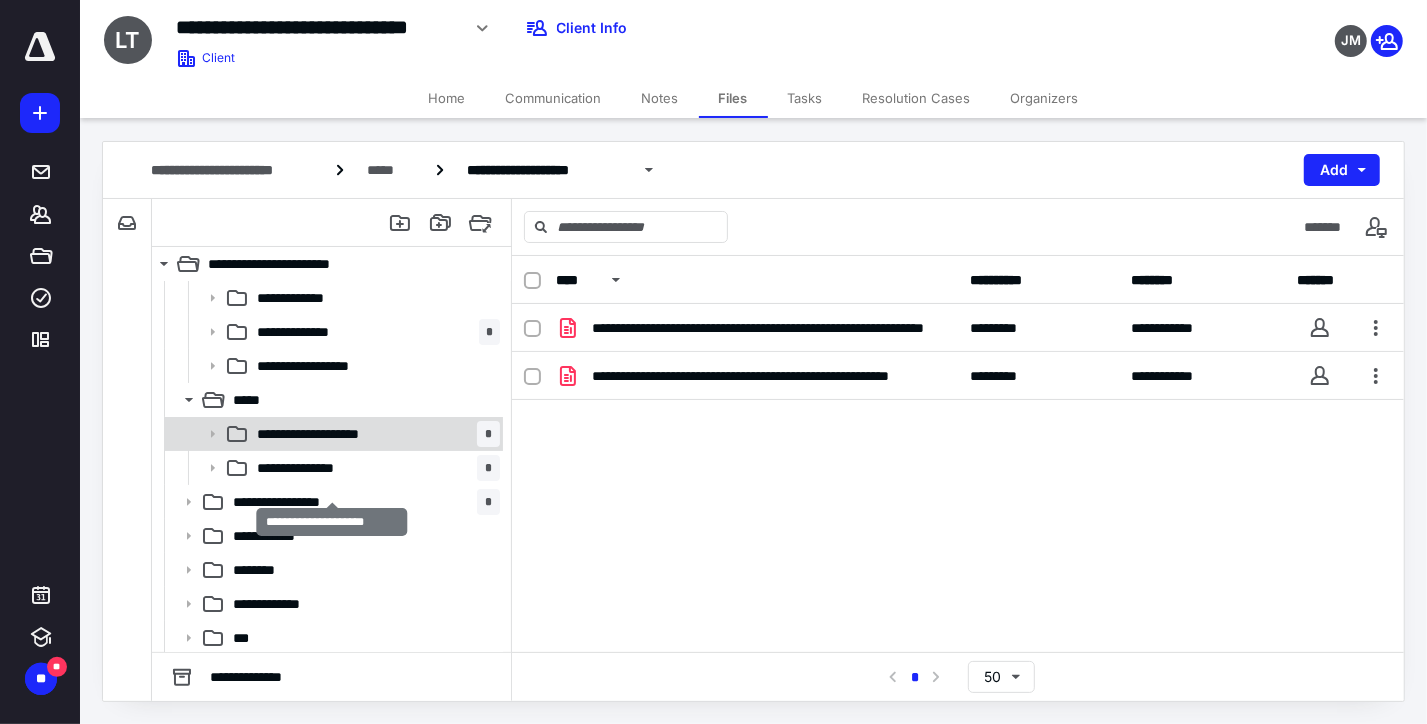 scroll, scrollTop: 207, scrollLeft: 0, axis: vertical 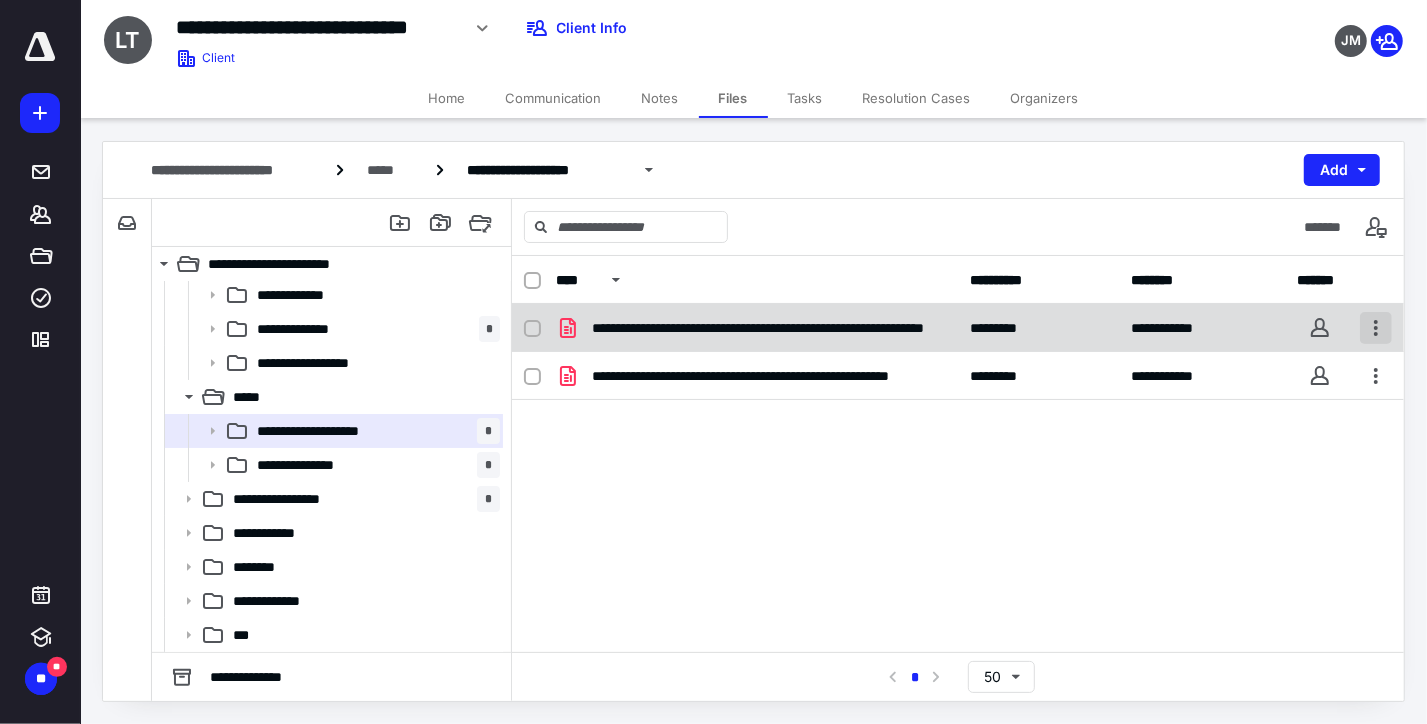 click at bounding box center (1376, 328) 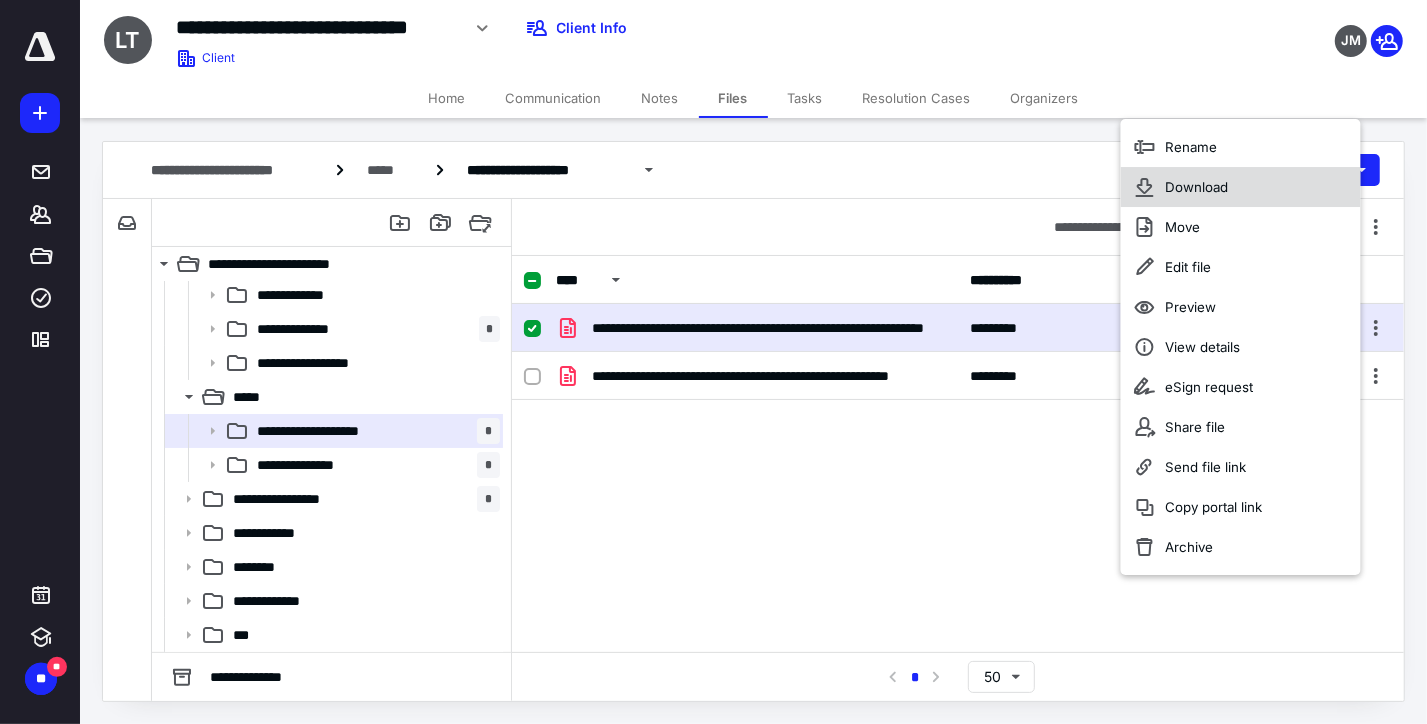 click on "Download" at bounding box center (1196, 187) 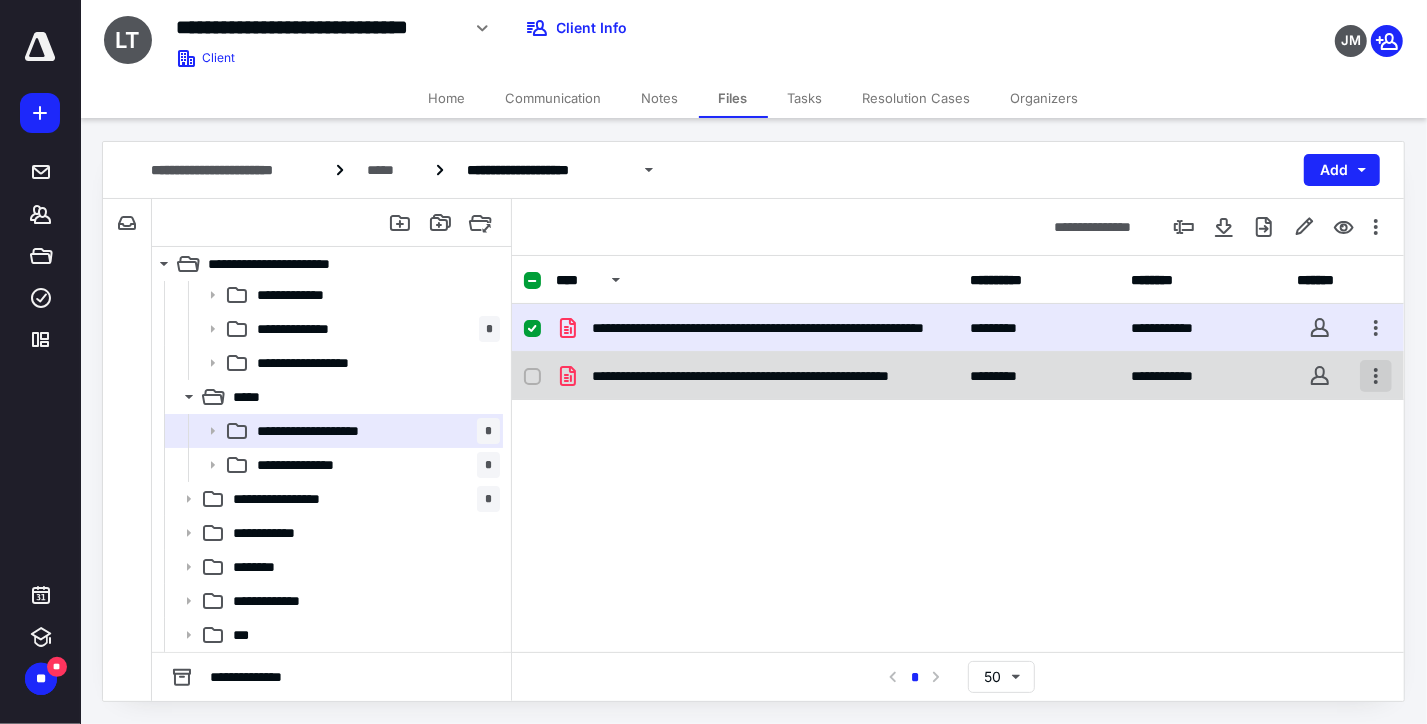 click at bounding box center [1376, 376] 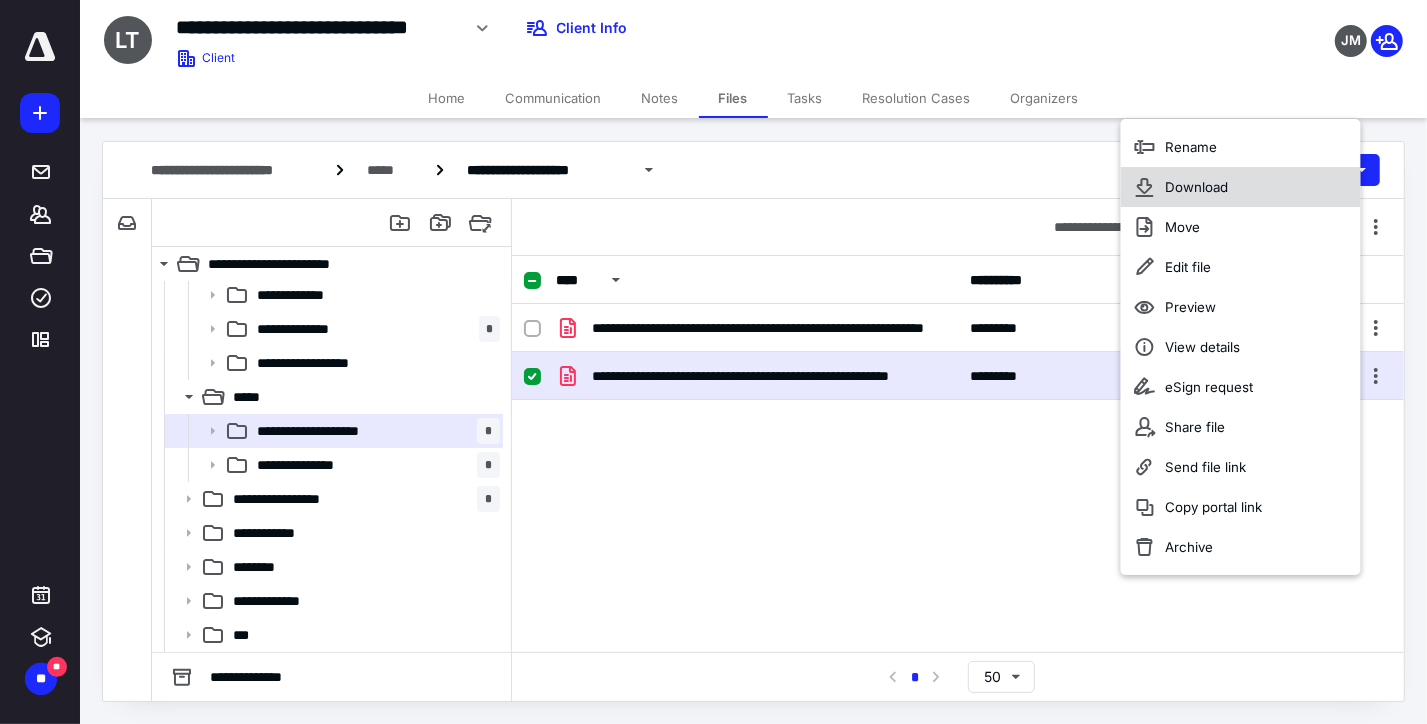 click on "Download" at bounding box center (1196, 187) 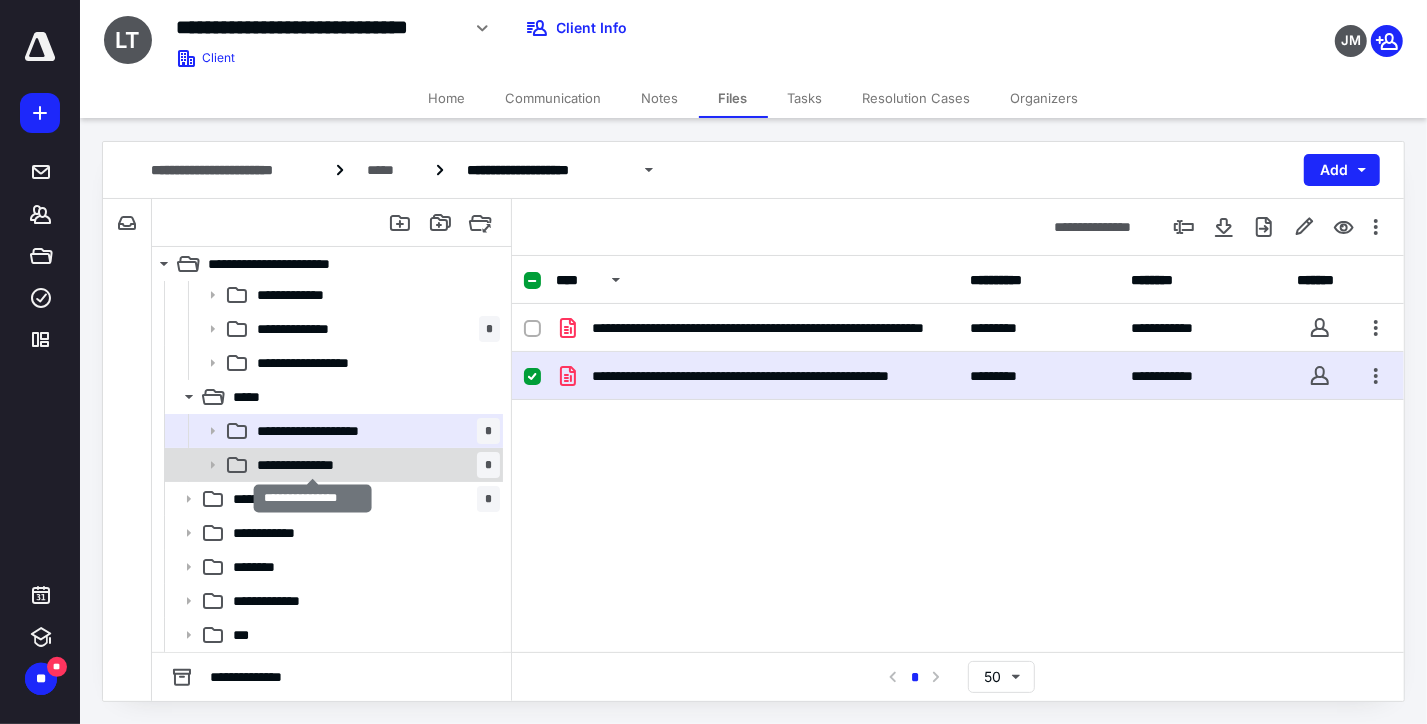 click on "**********" at bounding box center (313, 465) 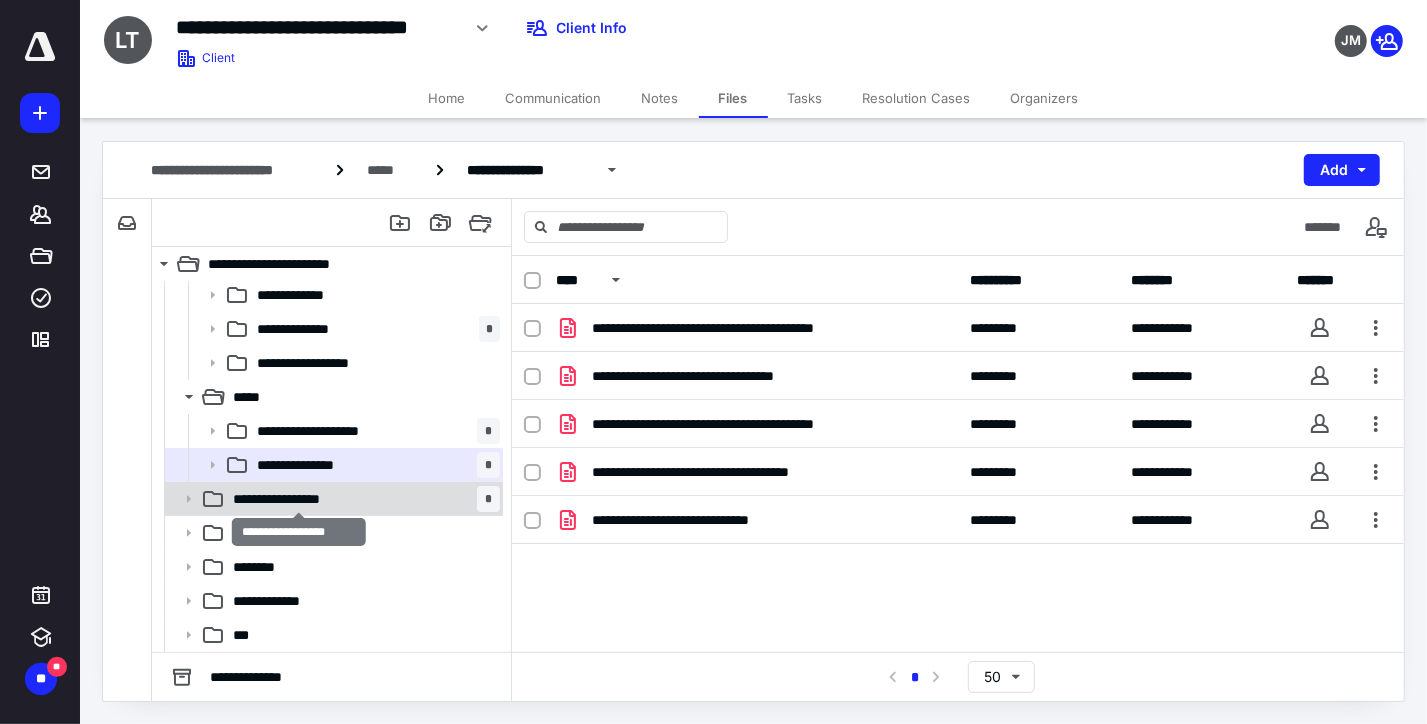 click on "**********" at bounding box center [298, 499] 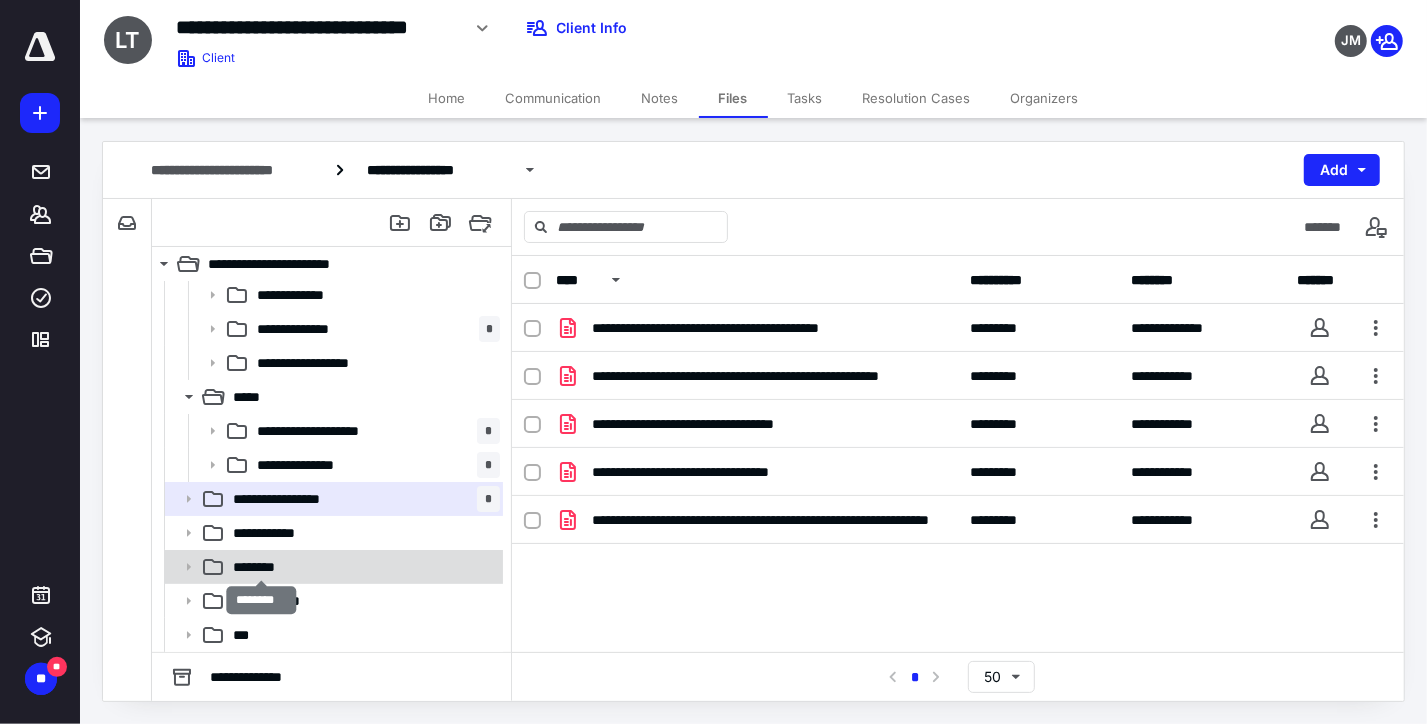 click on "********" at bounding box center (261, 567) 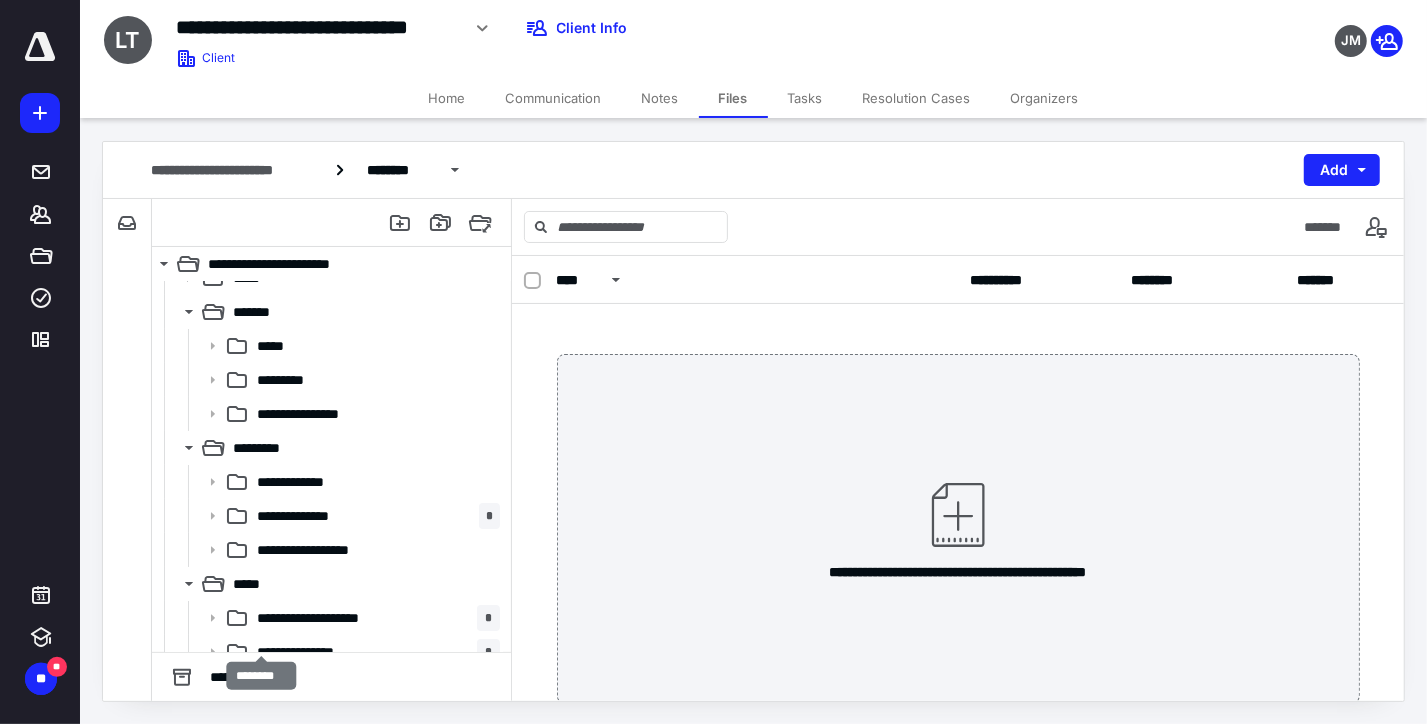 scroll, scrollTop: 0, scrollLeft: 0, axis: both 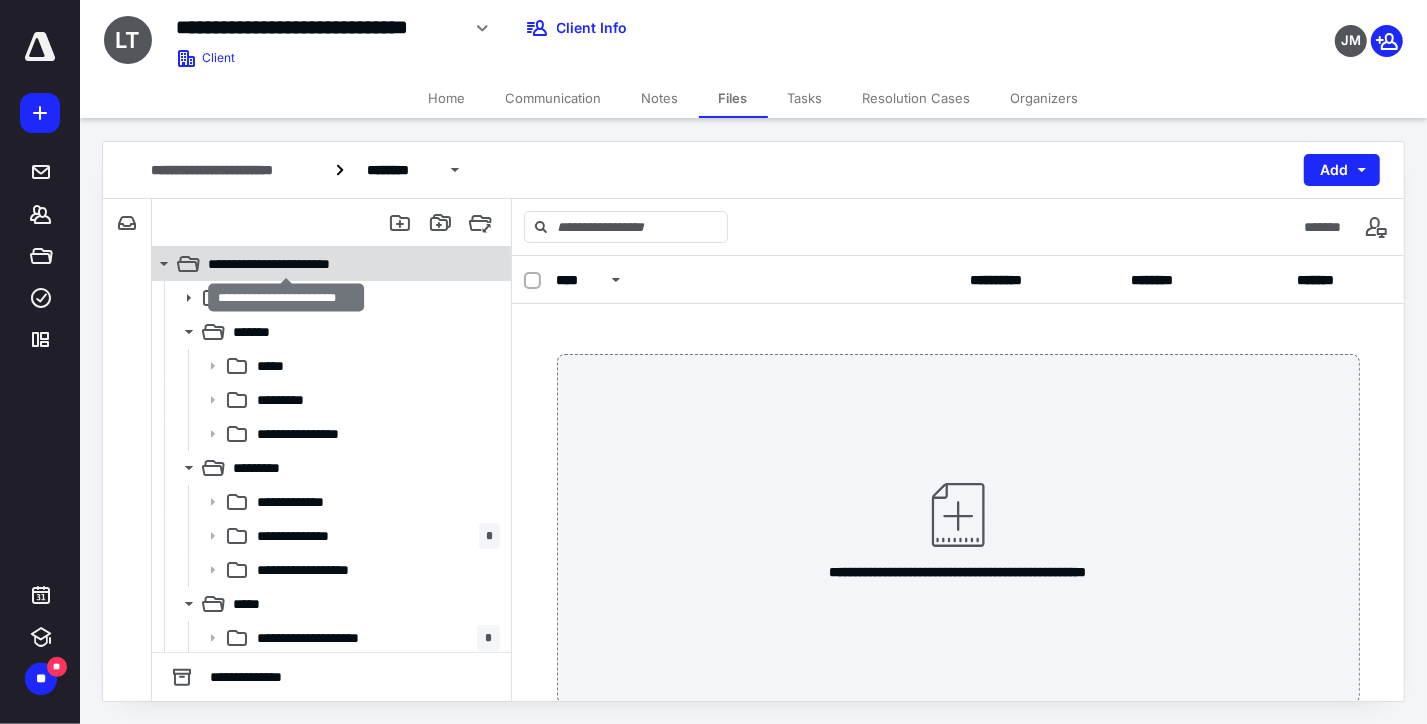 click on "**********" at bounding box center (287, 264) 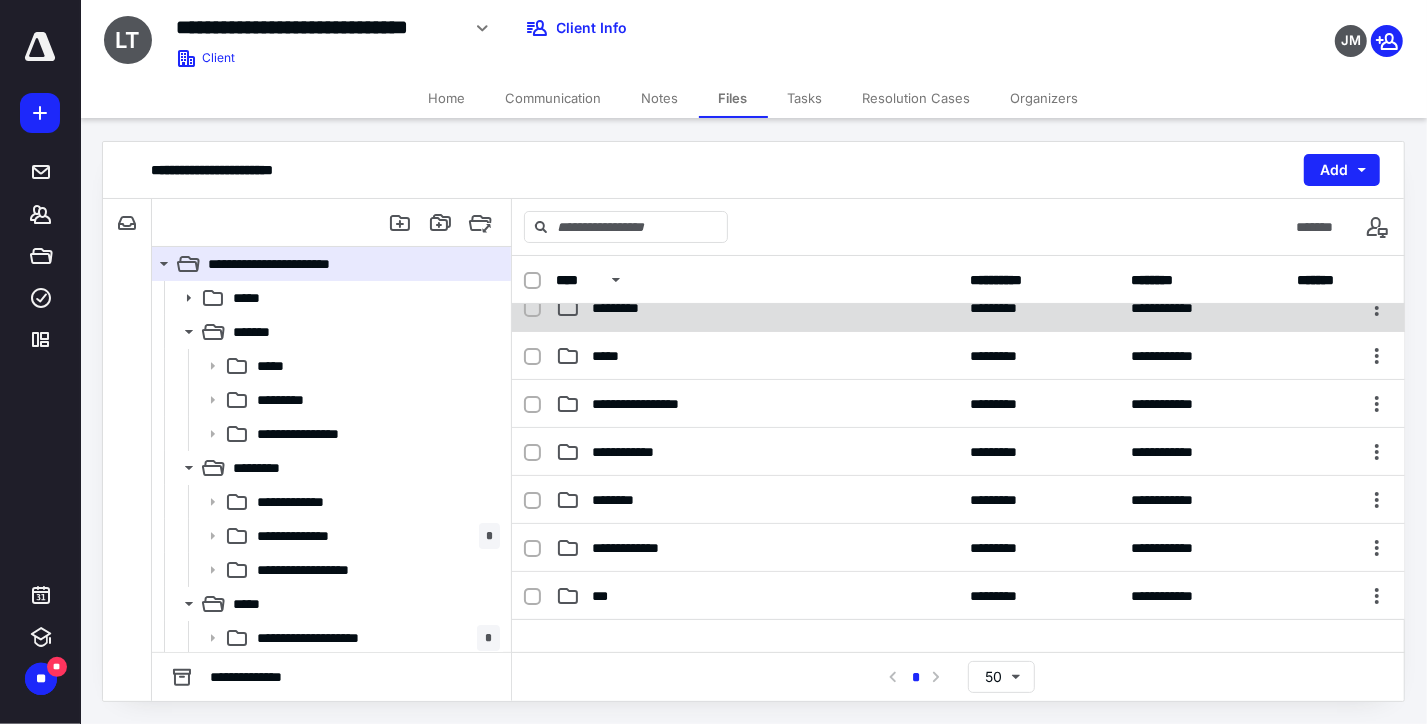 scroll, scrollTop: 0, scrollLeft: 0, axis: both 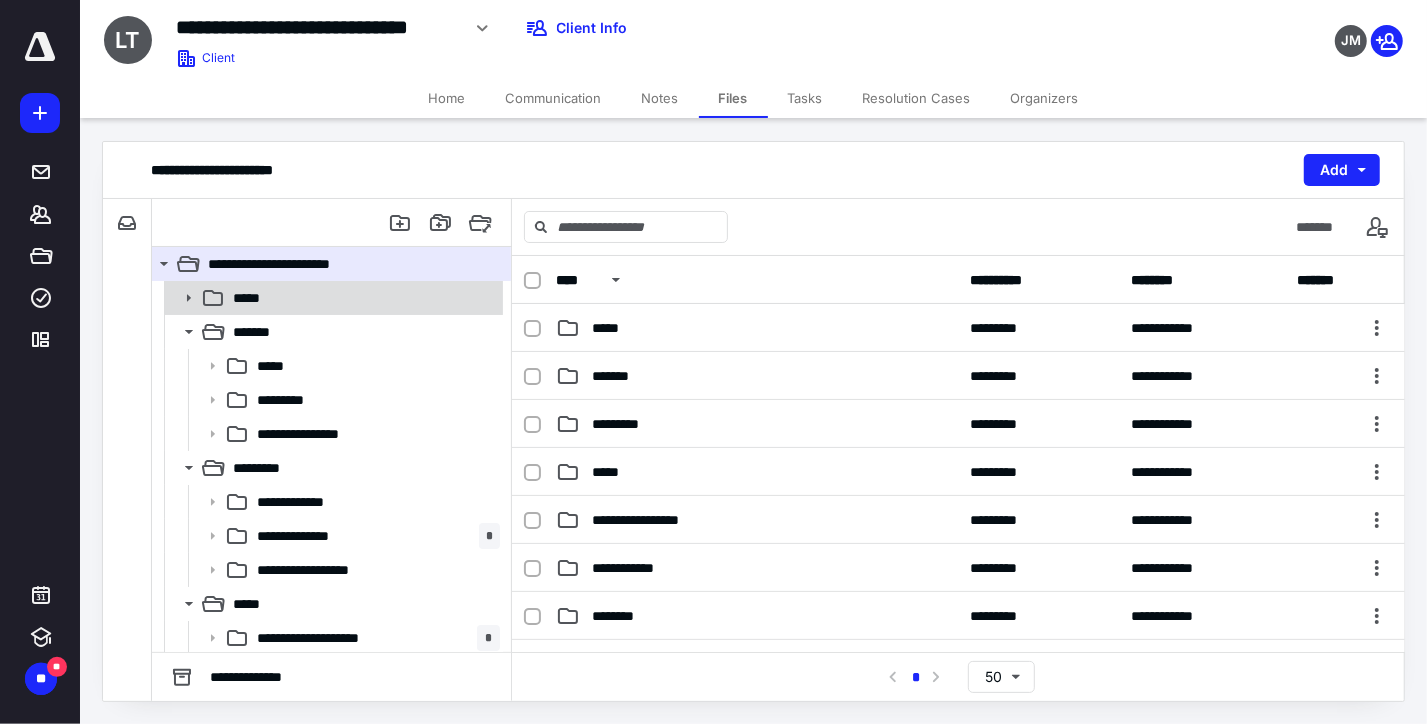 click 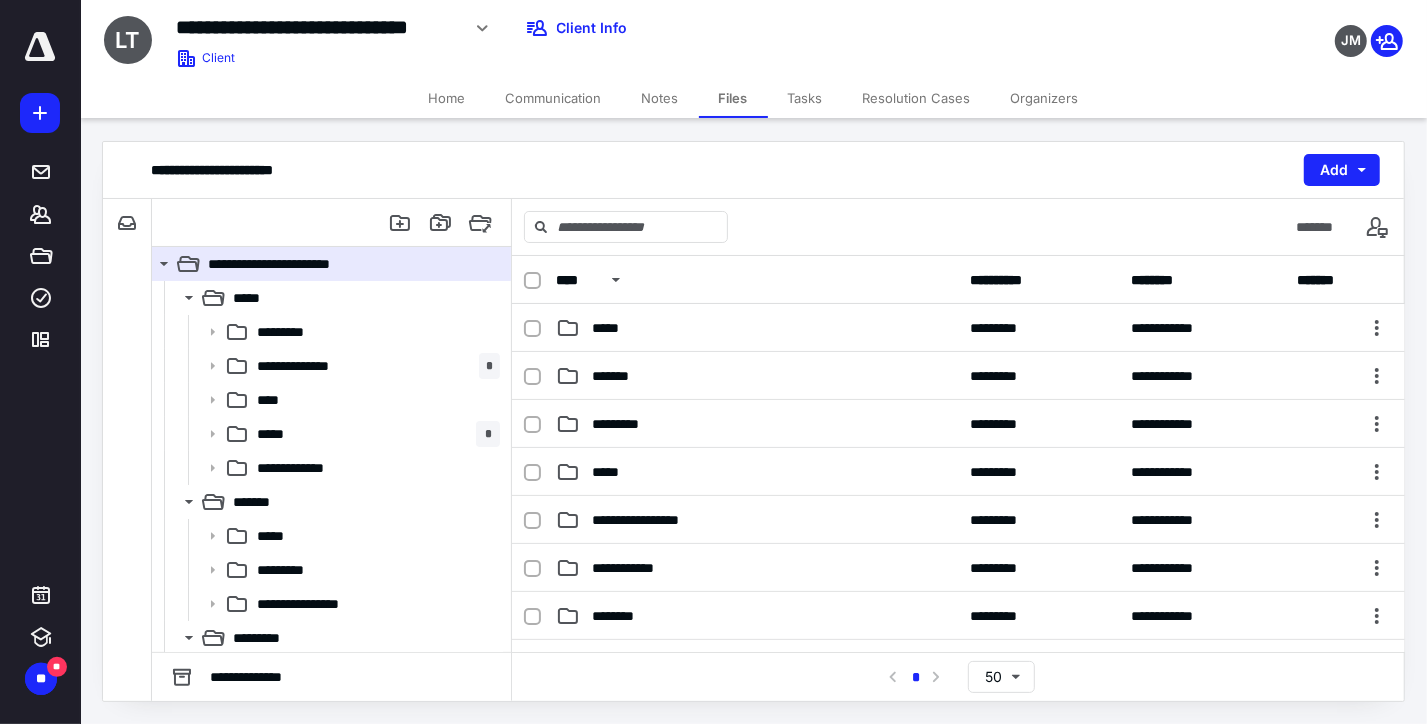 click on "**********" at bounding box center [312, 366] 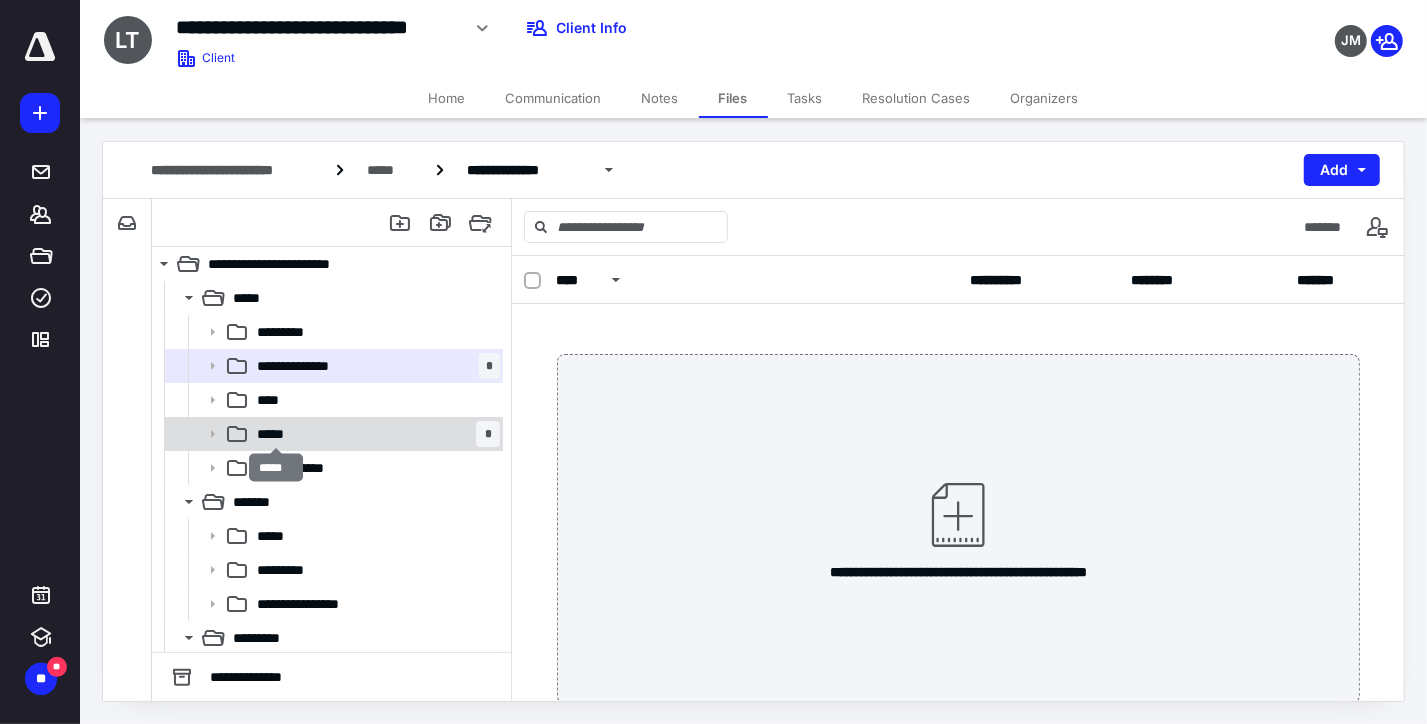 click on "*****" at bounding box center (276, 434) 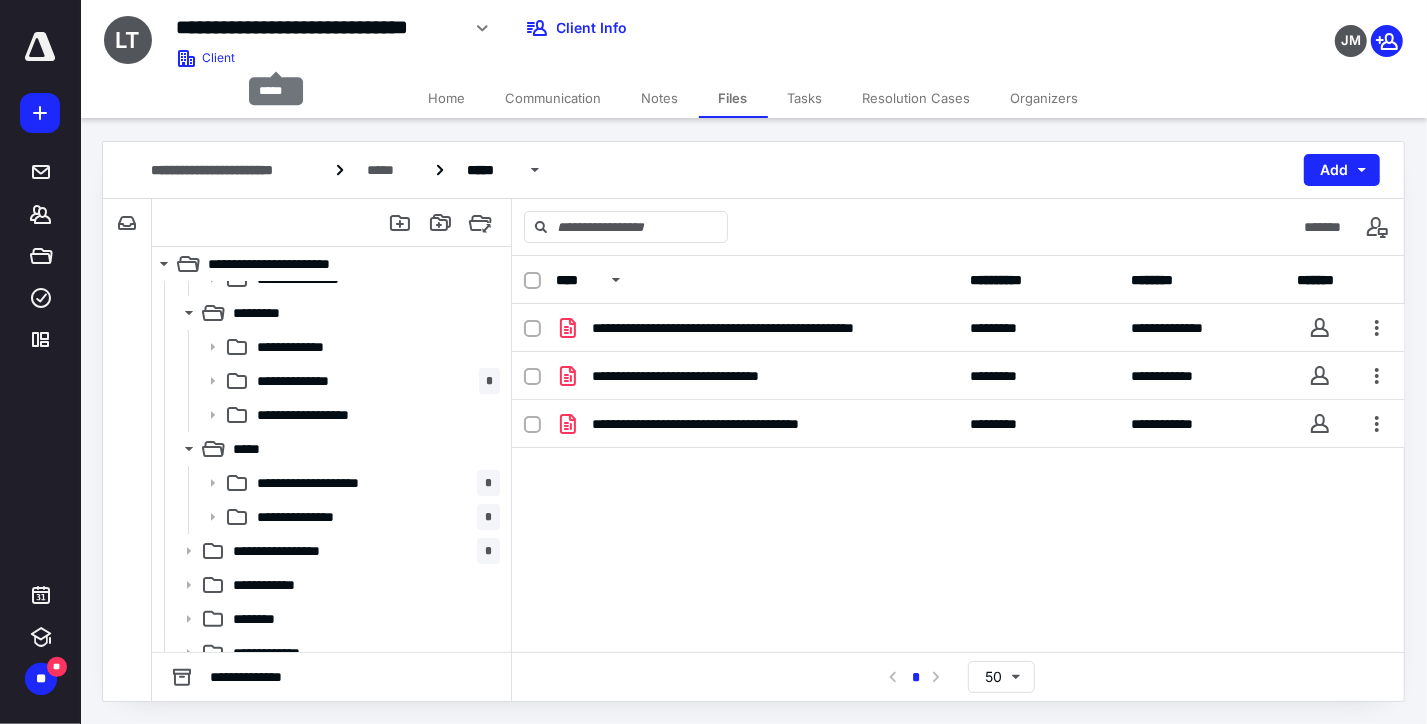scroll, scrollTop: 376, scrollLeft: 0, axis: vertical 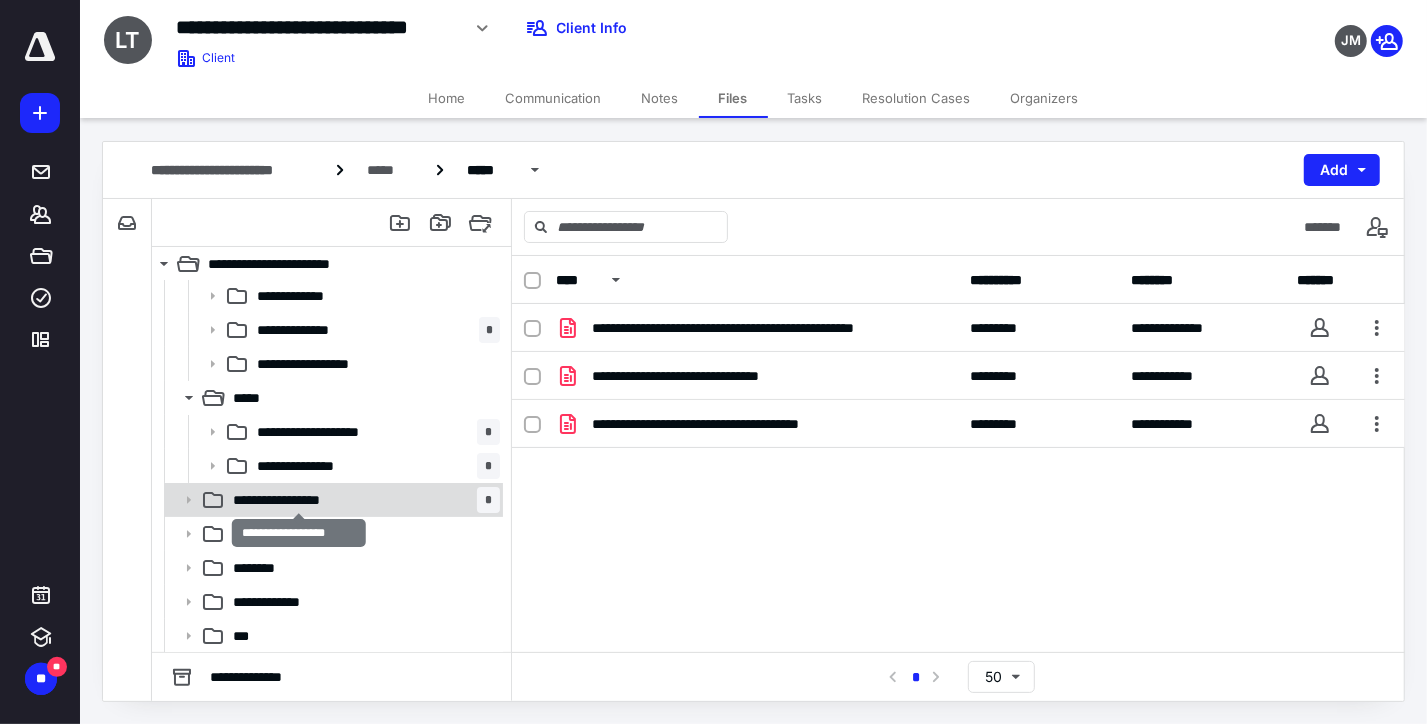 click on "**********" at bounding box center (298, 500) 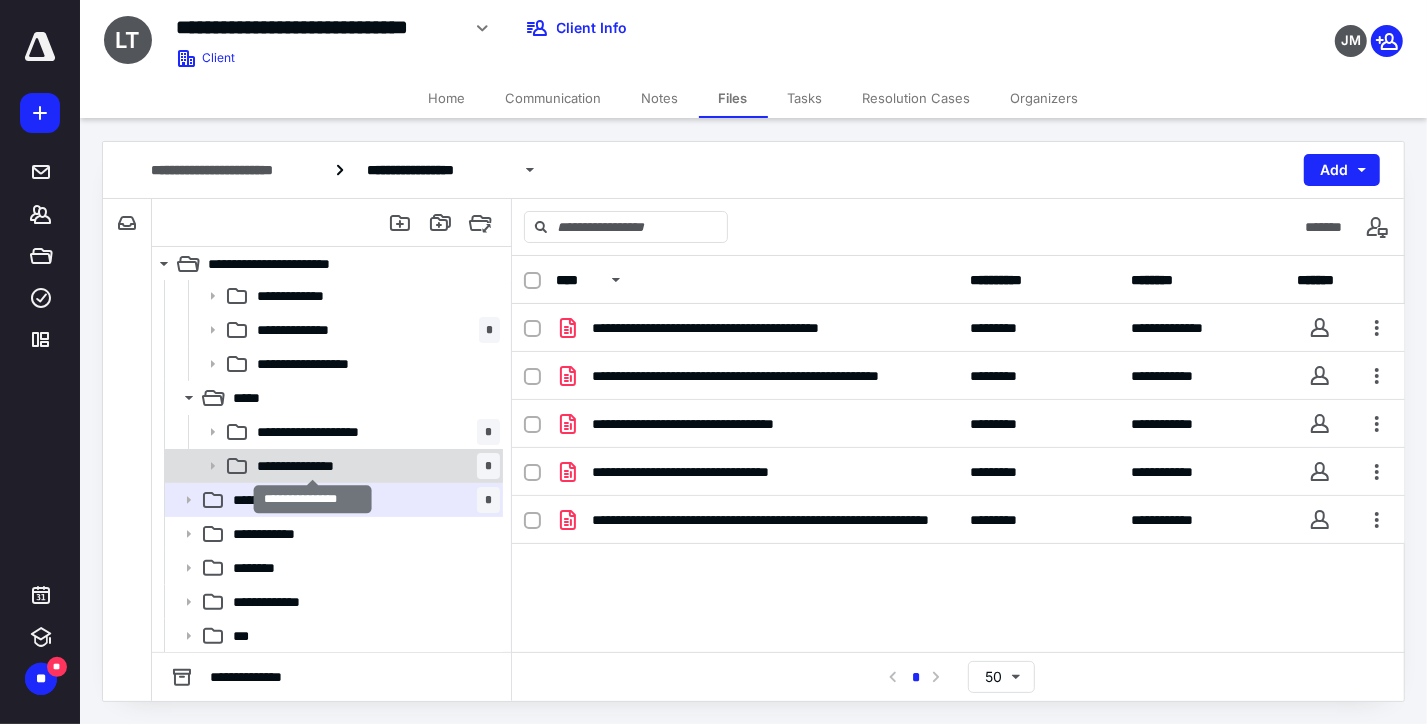 click on "**********" at bounding box center (313, 466) 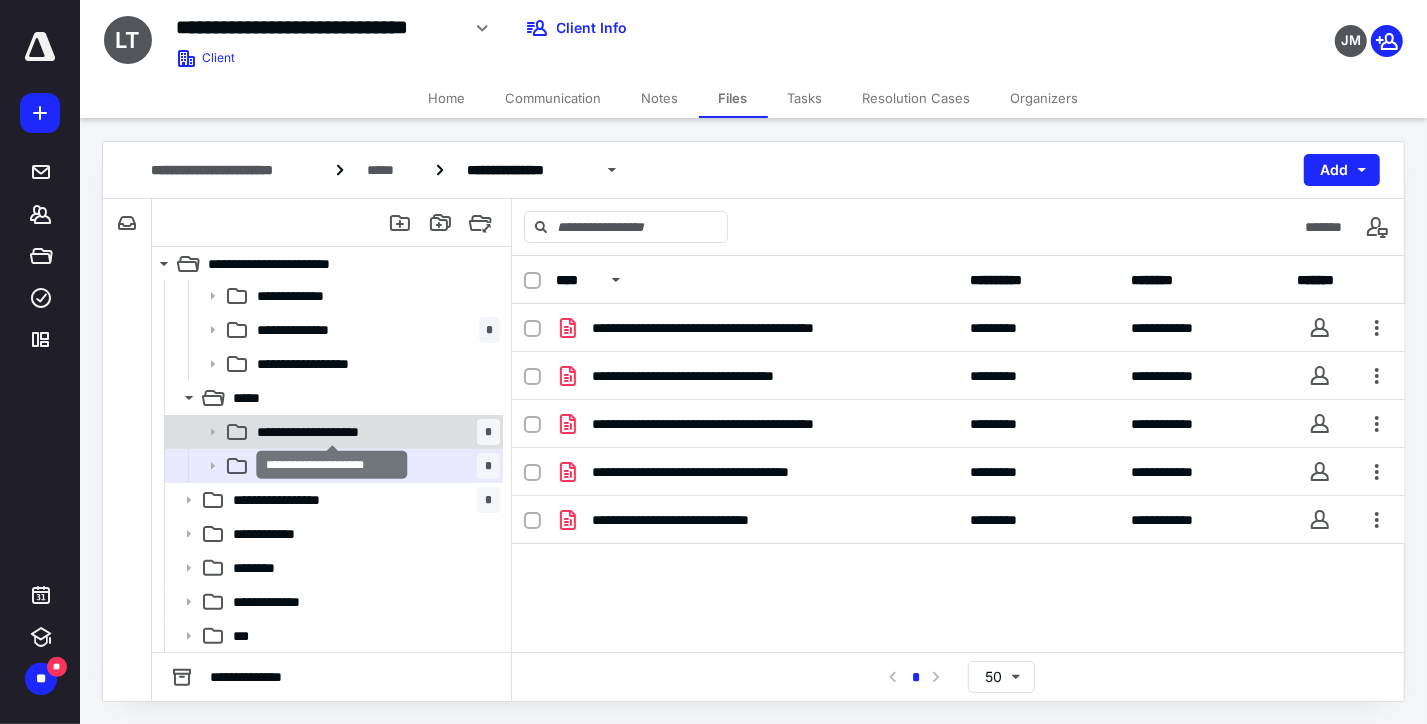 click on "**********" at bounding box center [332, 432] 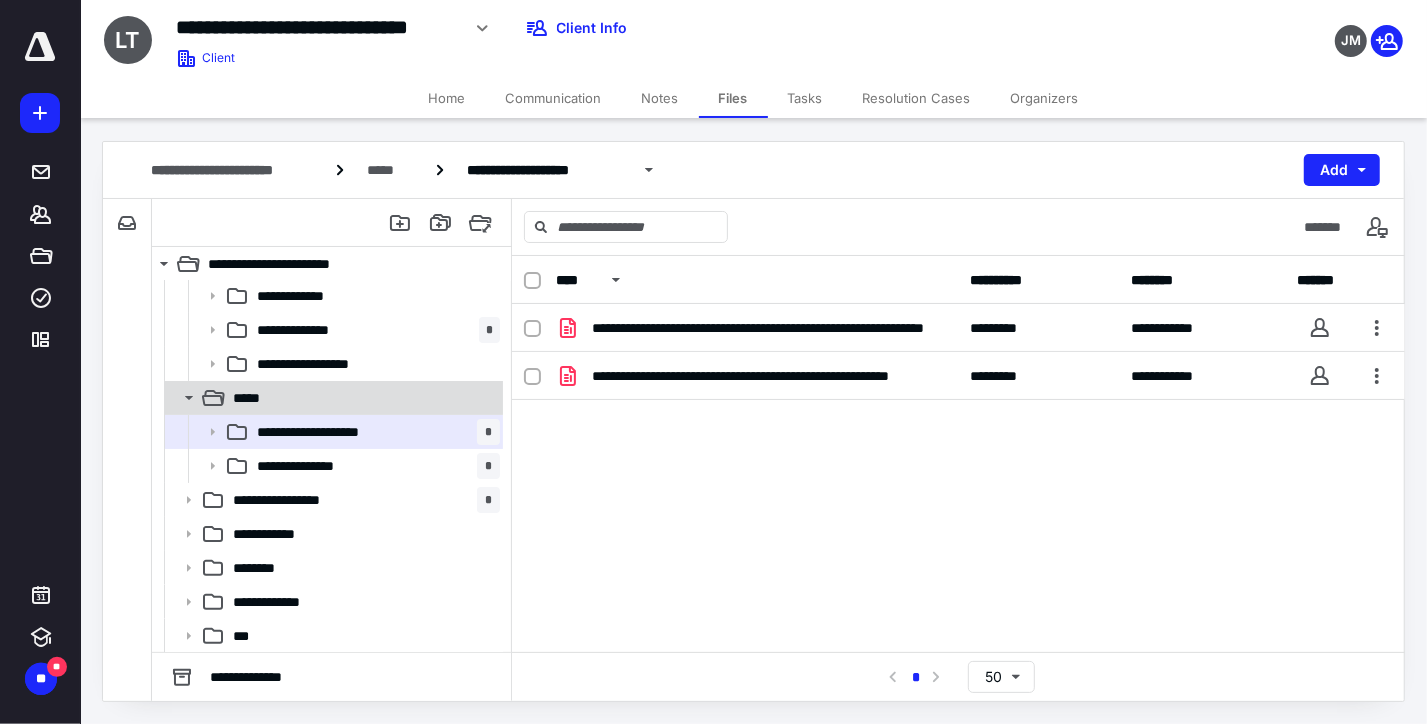 click on "*****" at bounding box center (362, 398) 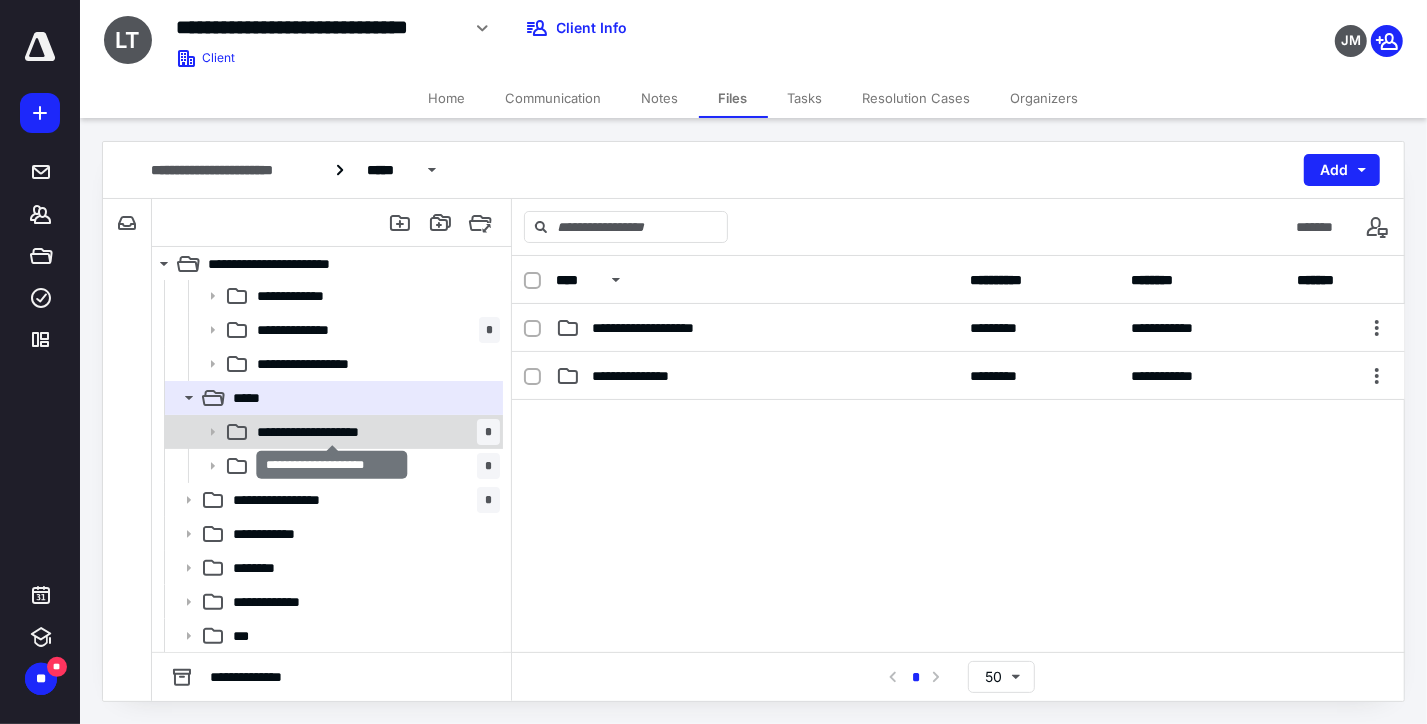 click on "**********" at bounding box center [332, 432] 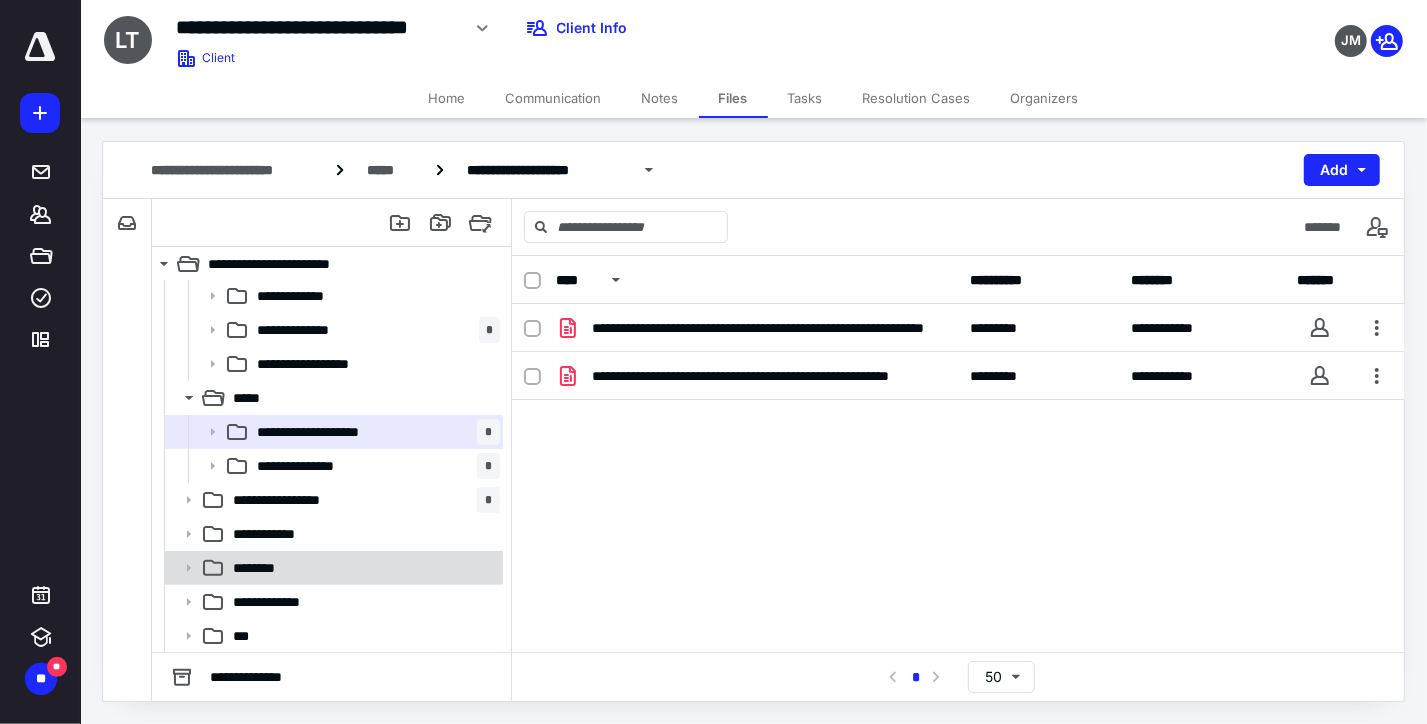 click on "********" at bounding box center [261, 568] 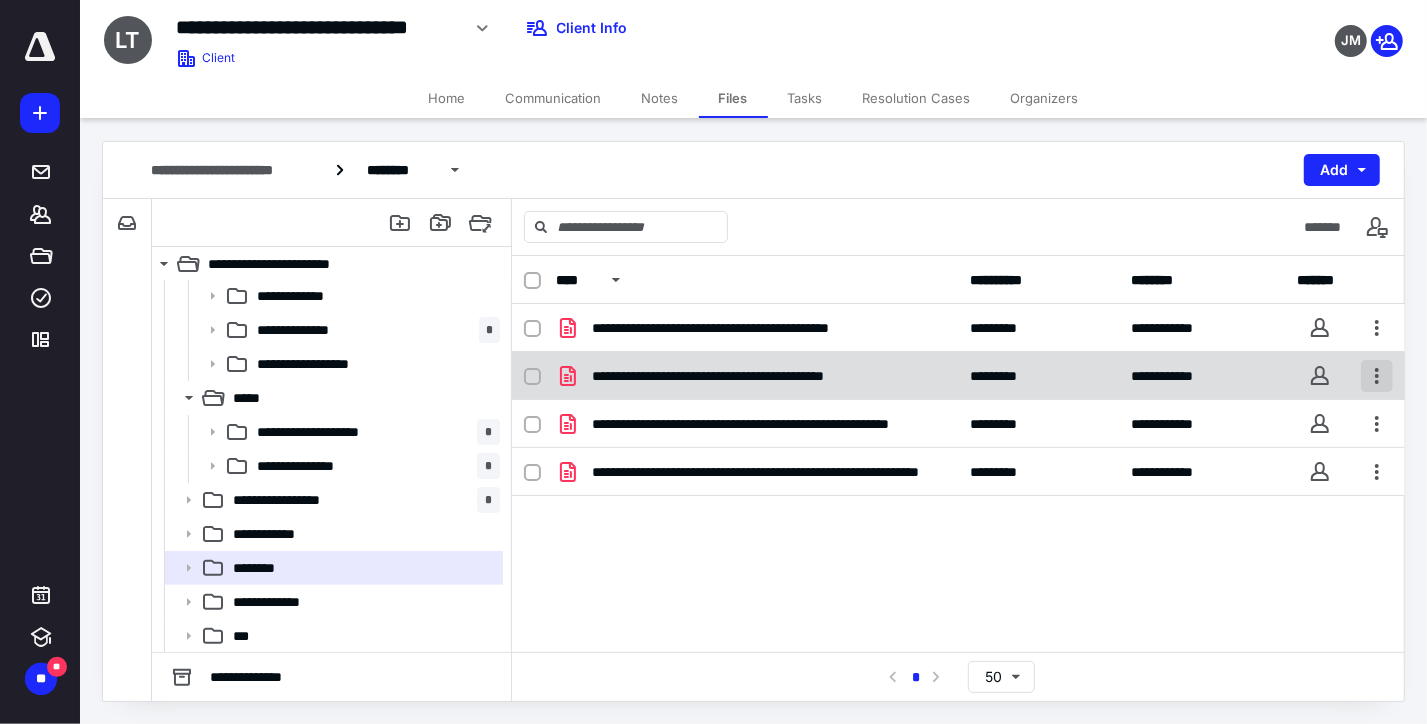 click at bounding box center [1377, 376] 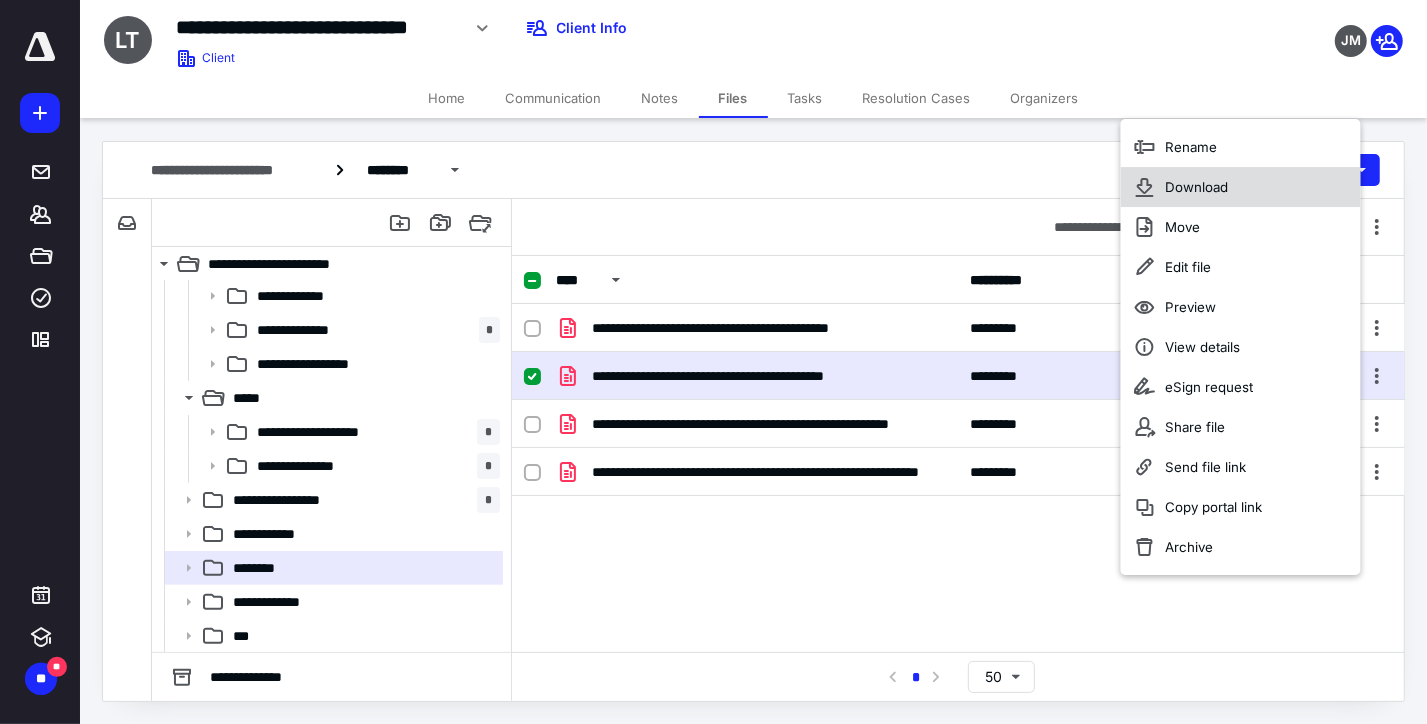 click on "Download" at bounding box center (1196, 187) 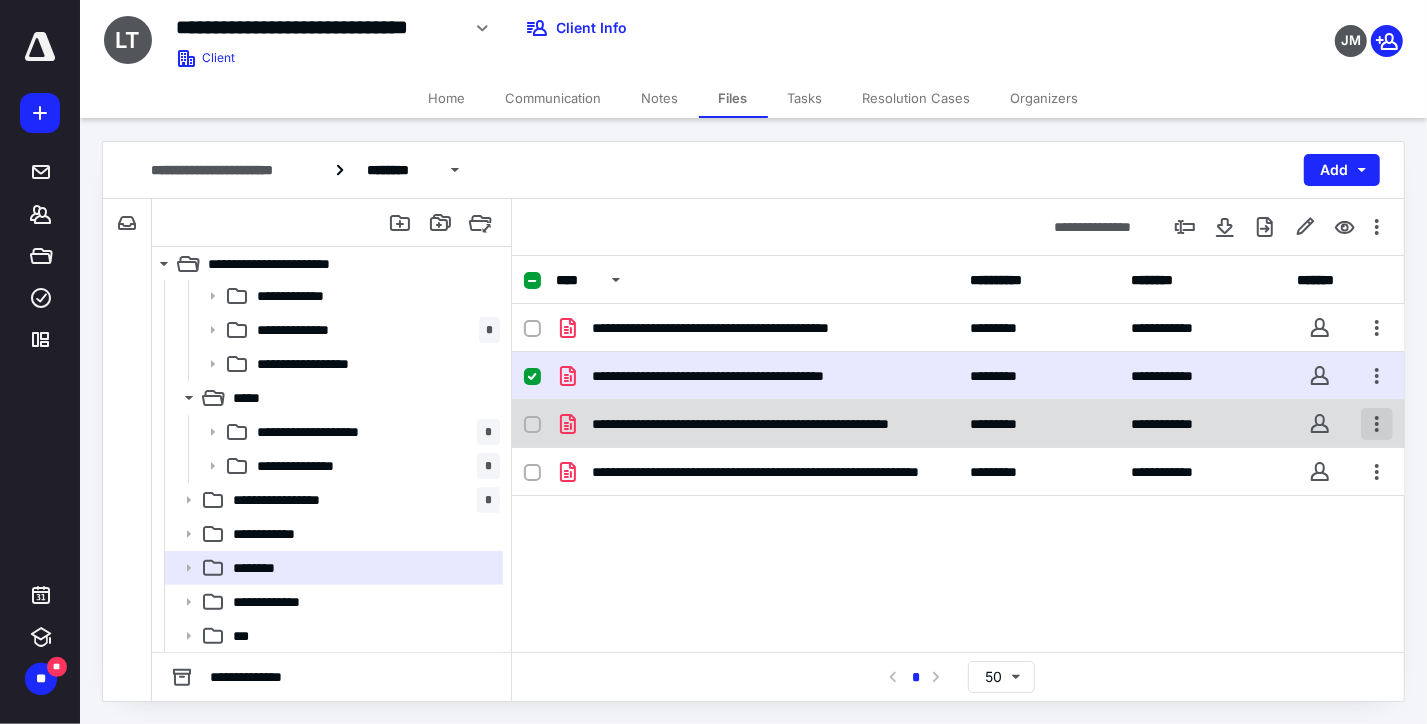 click at bounding box center (1377, 424) 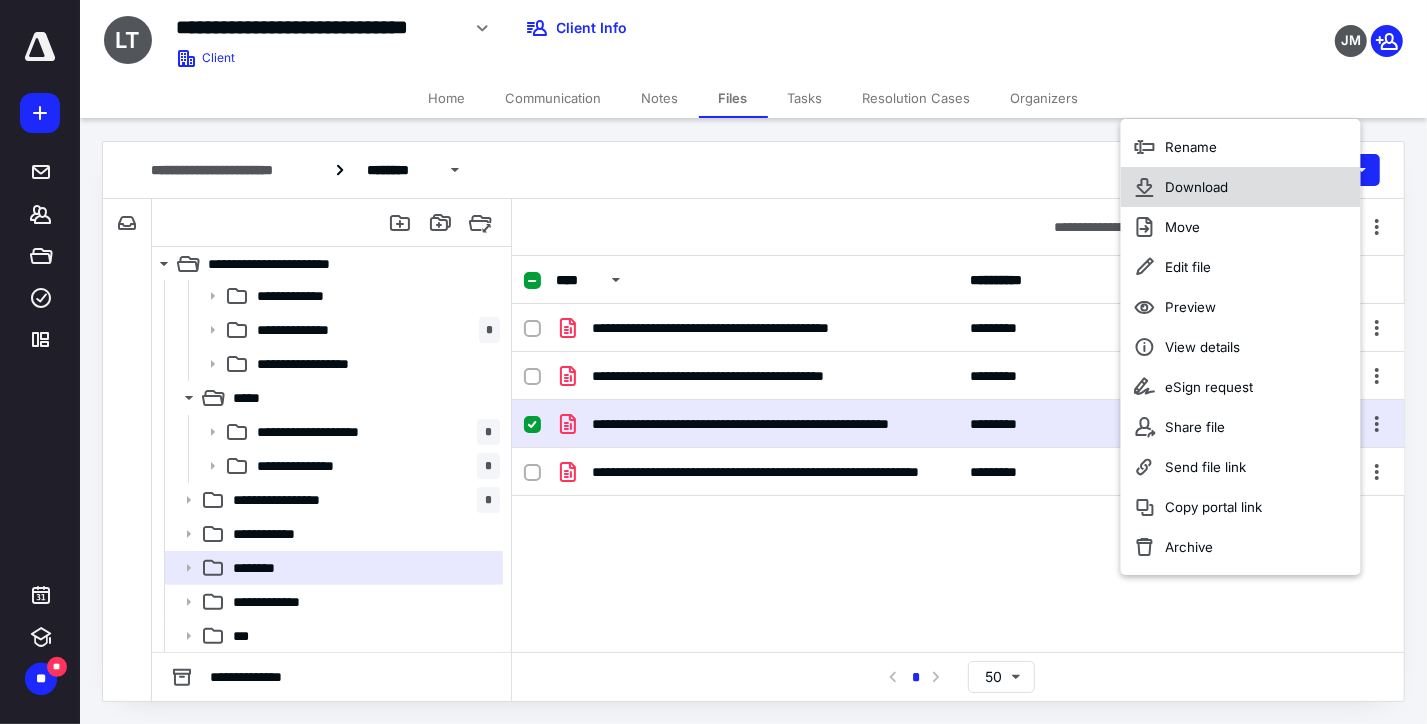 click on "Download" at bounding box center (1196, 187) 